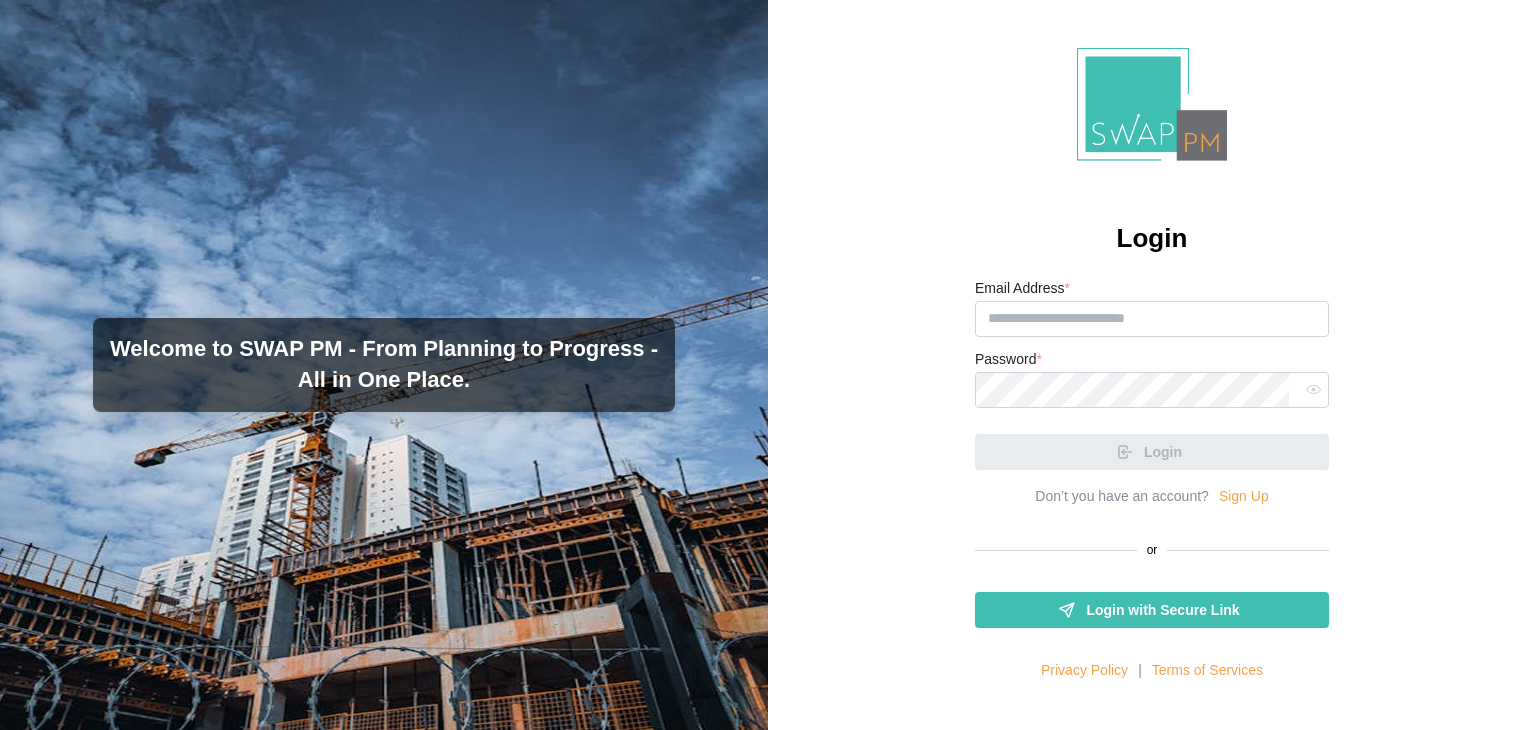 scroll, scrollTop: 0, scrollLeft: 0, axis: both 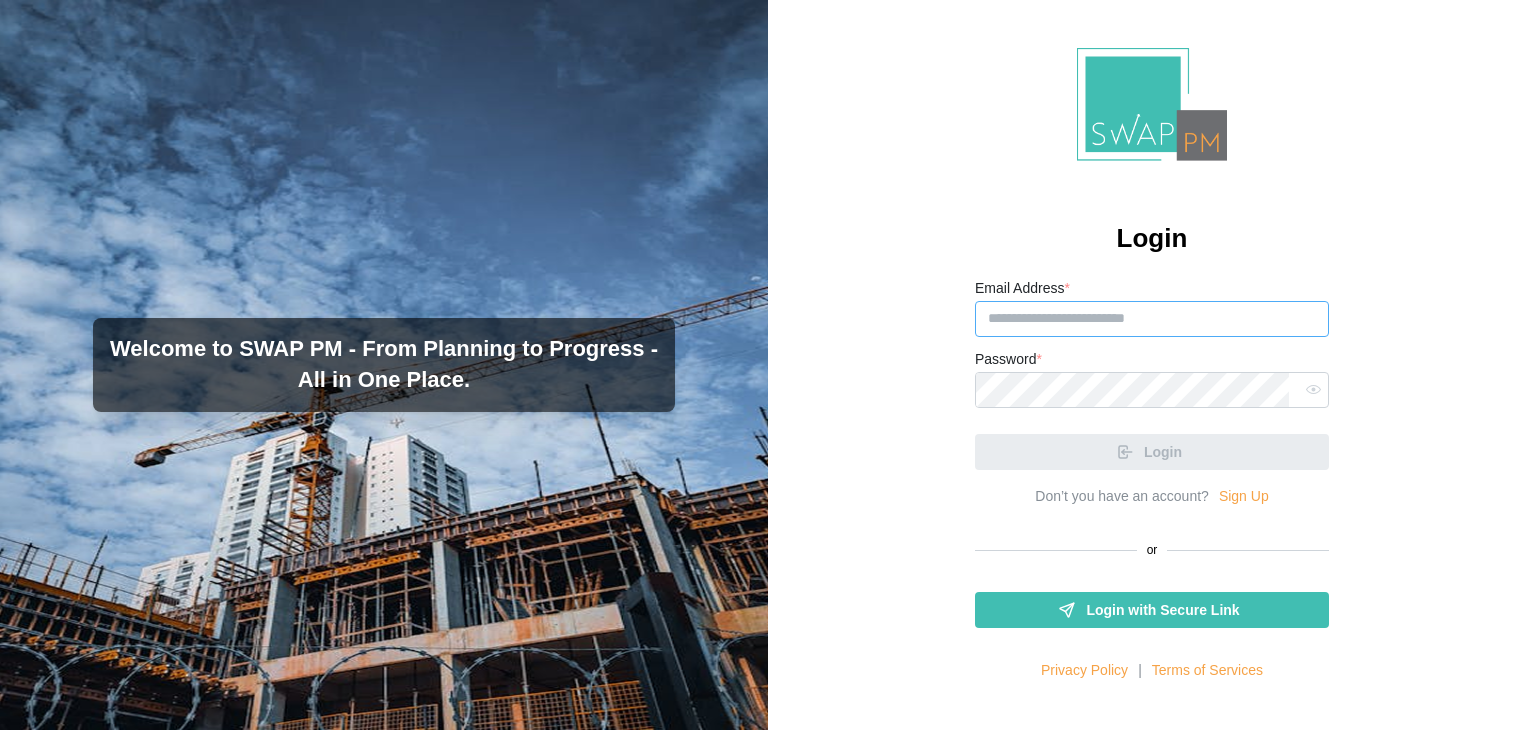 type on "**********" 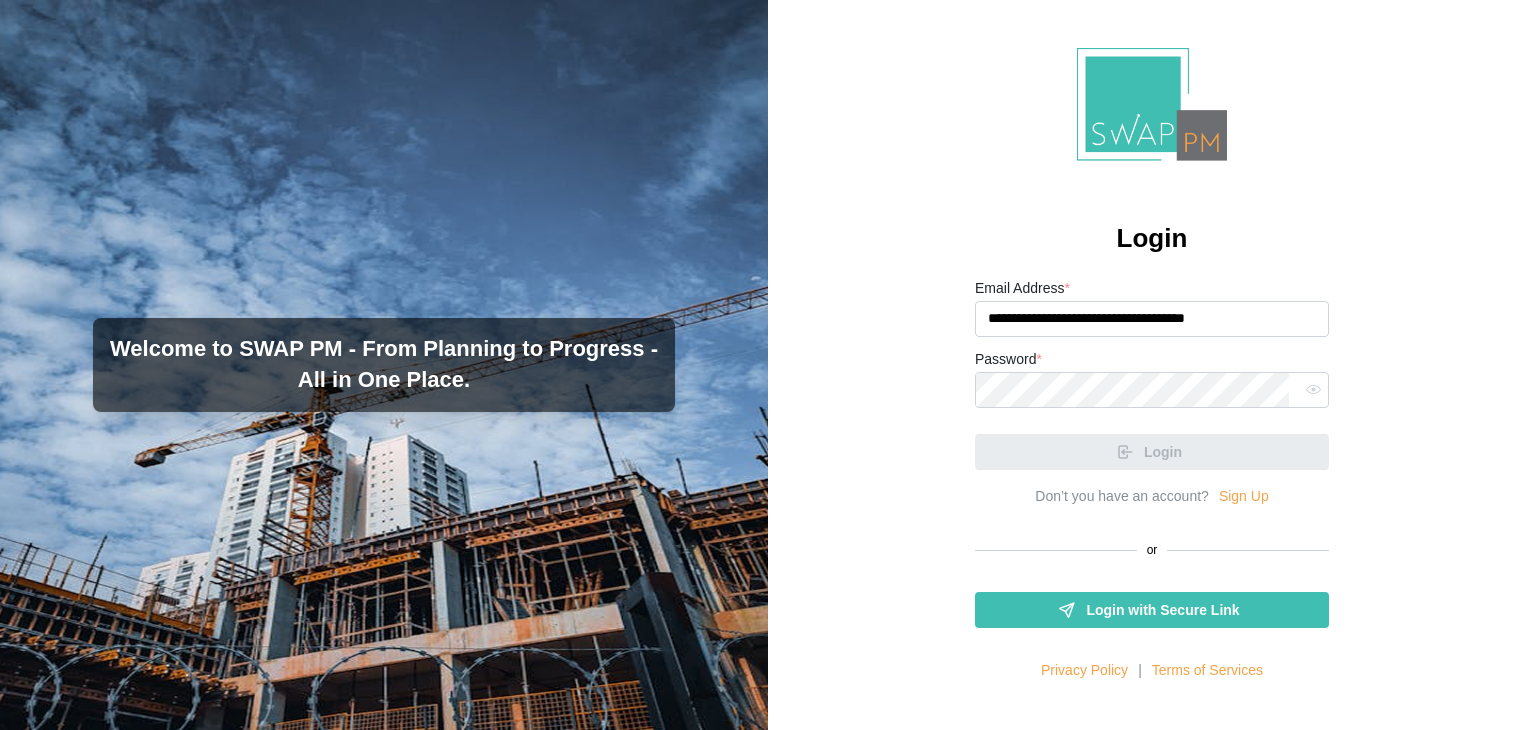 click on "Password  *" at bounding box center [1152, 377] 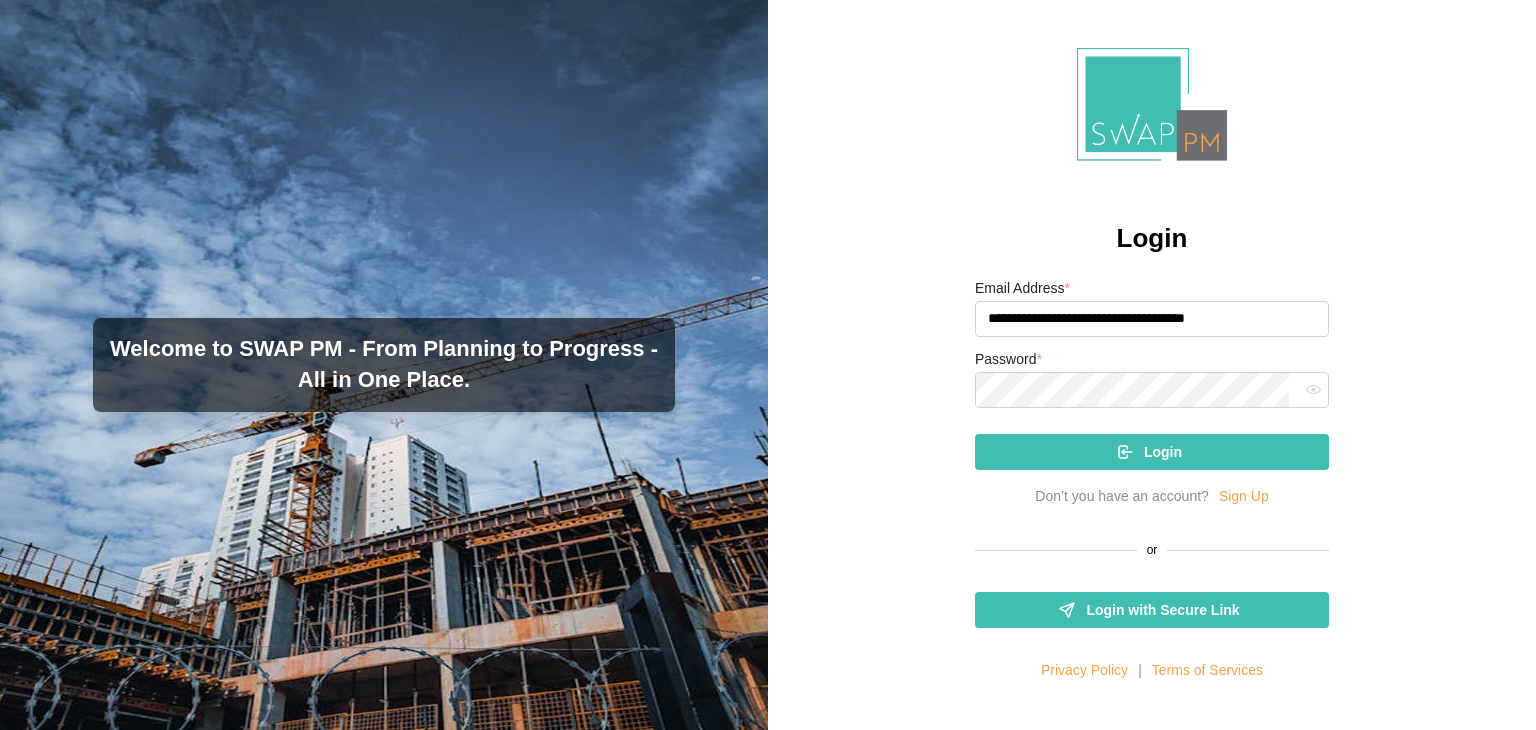 click on "Login" at bounding box center (1163, 452) 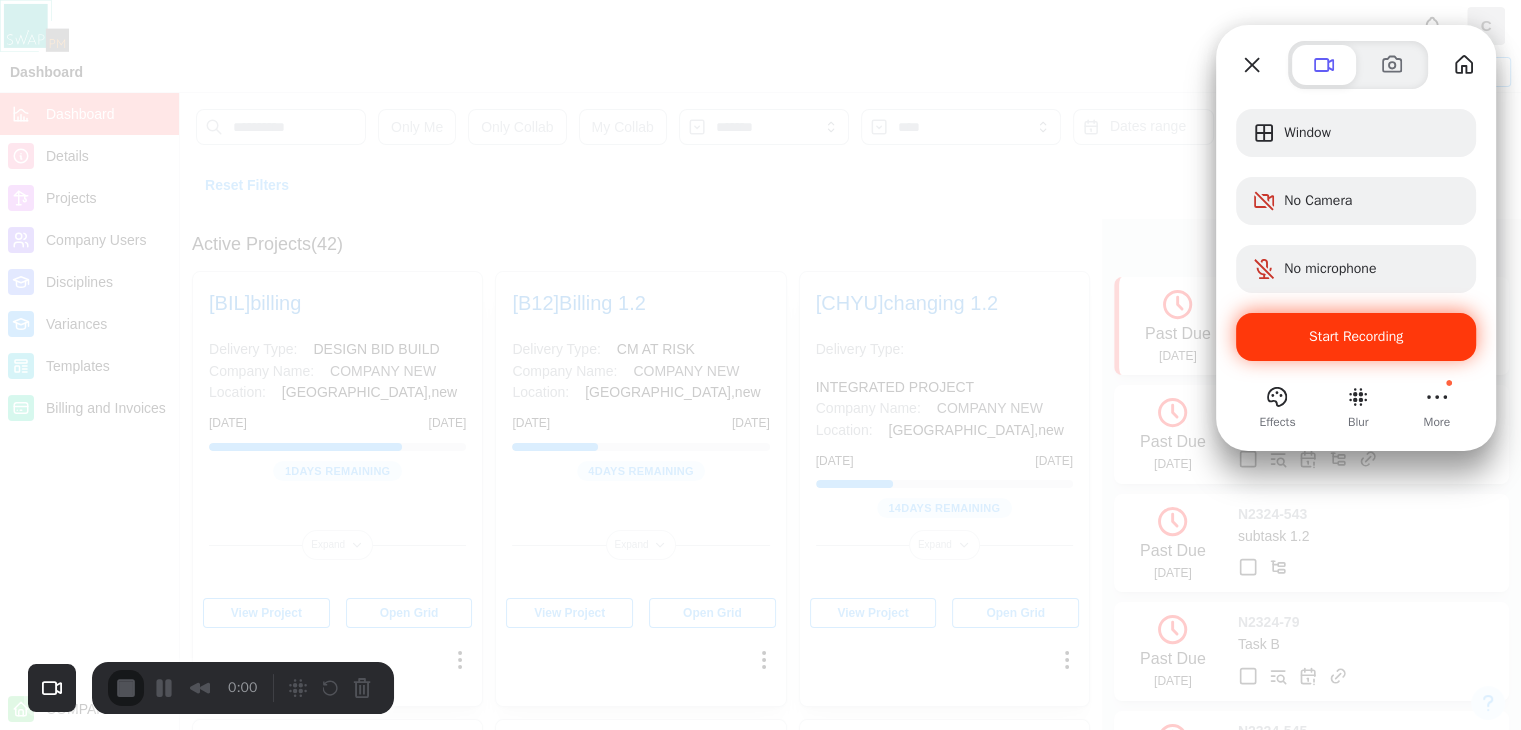 click on "Start Recording" at bounding box center [1356, 337] 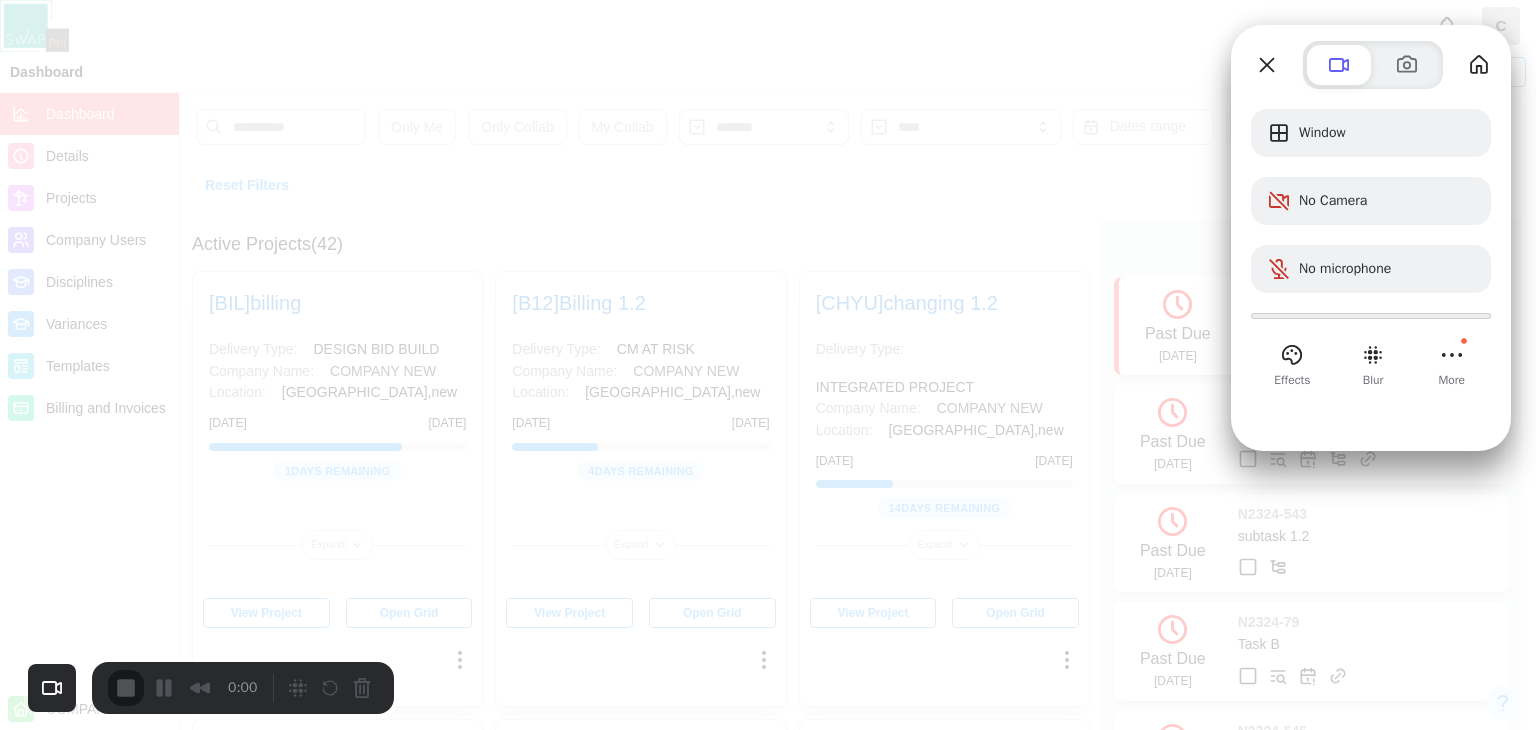click on "Yes, proceed" at bounding box center (435, 1650) 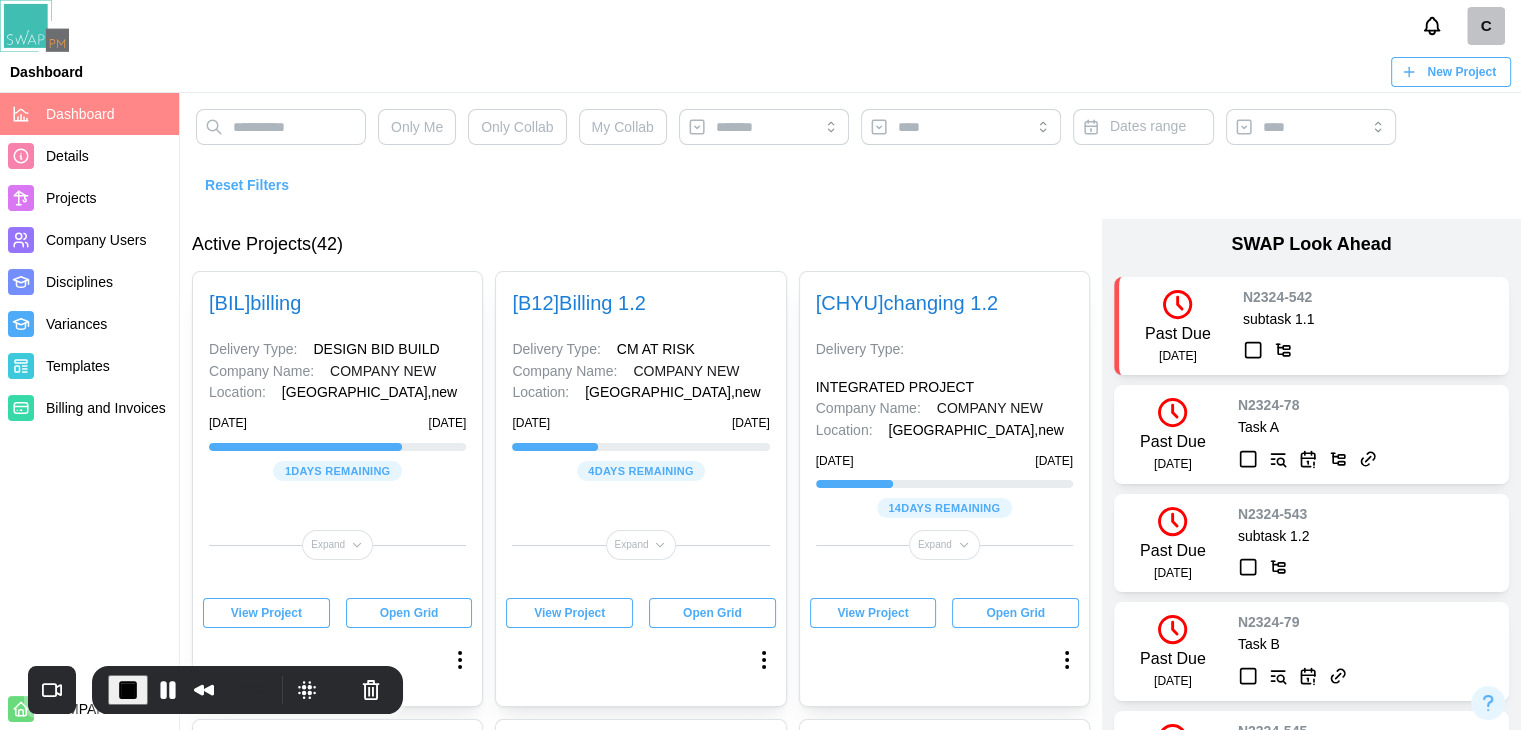 click on "Templates" at bounding box center (78, 366) 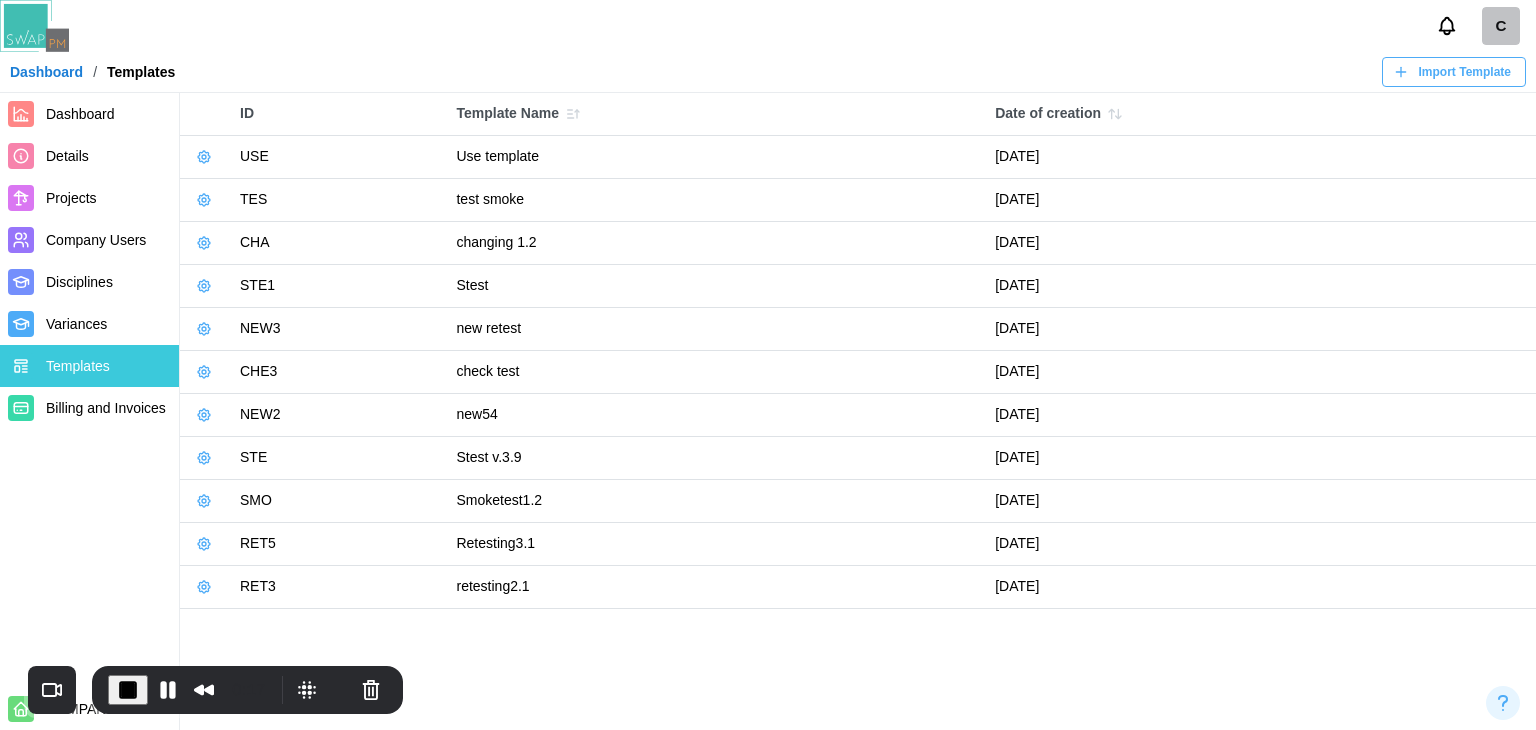 click at bounding box center [204, 329] 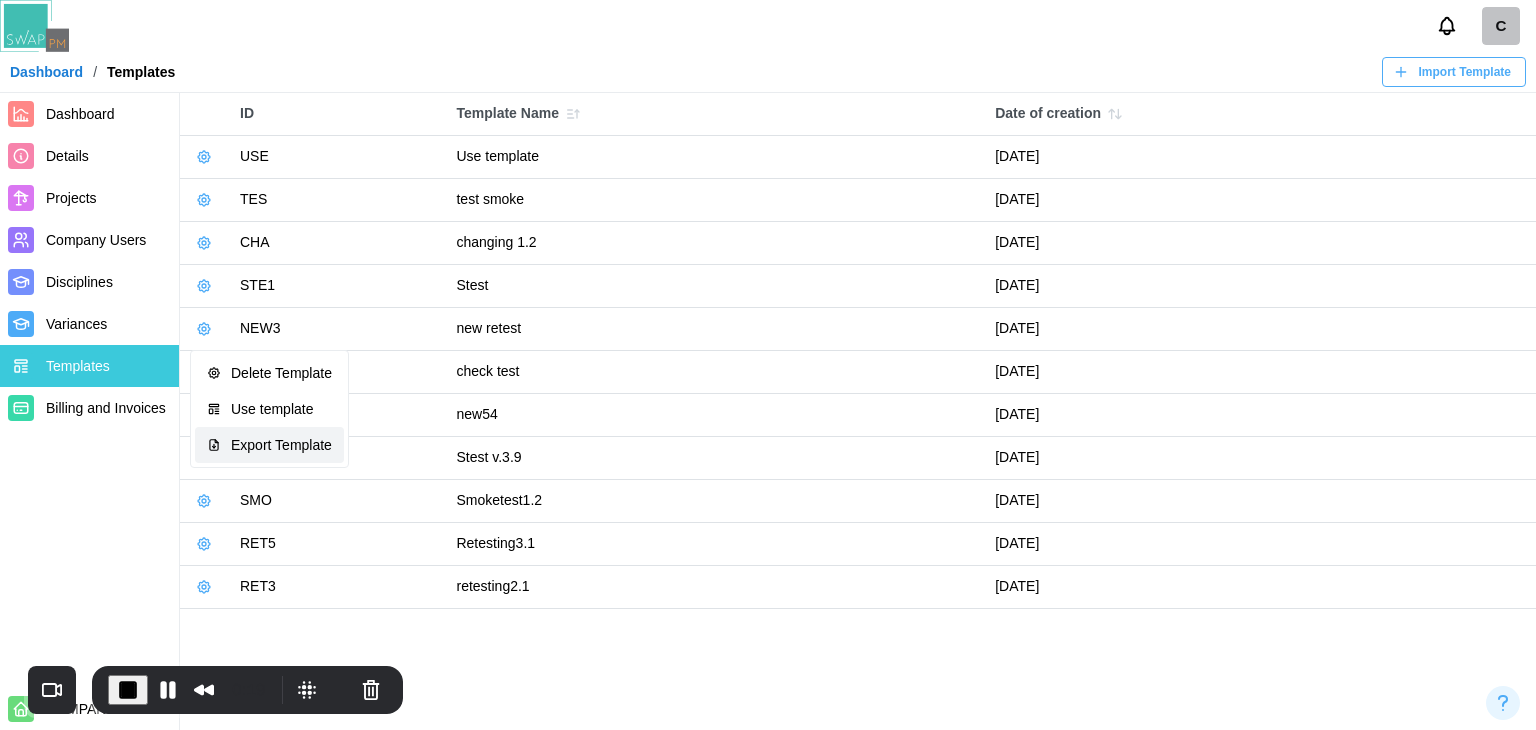 click on "Export Template" at bounding box center [281, 445] 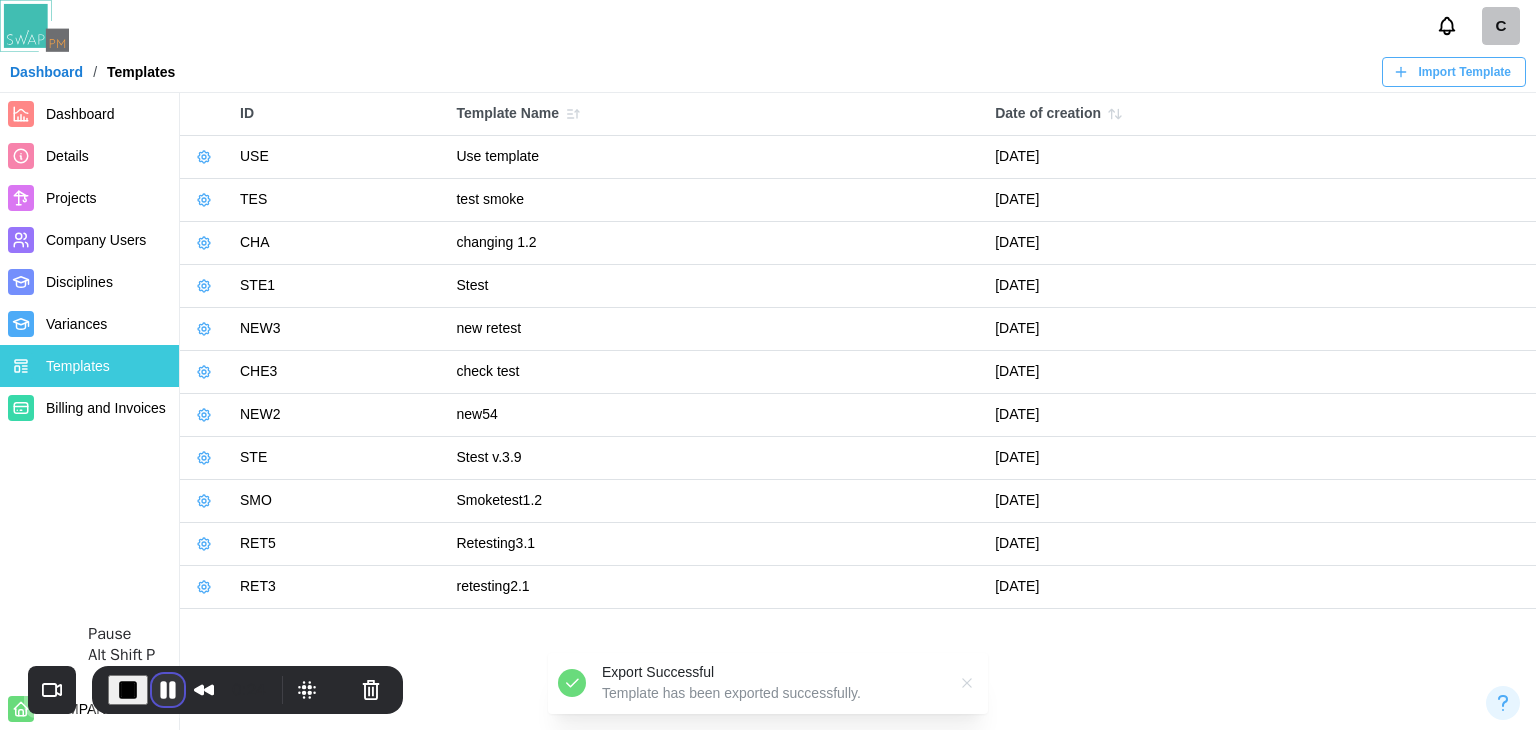 click at bounding box center (168, 690) 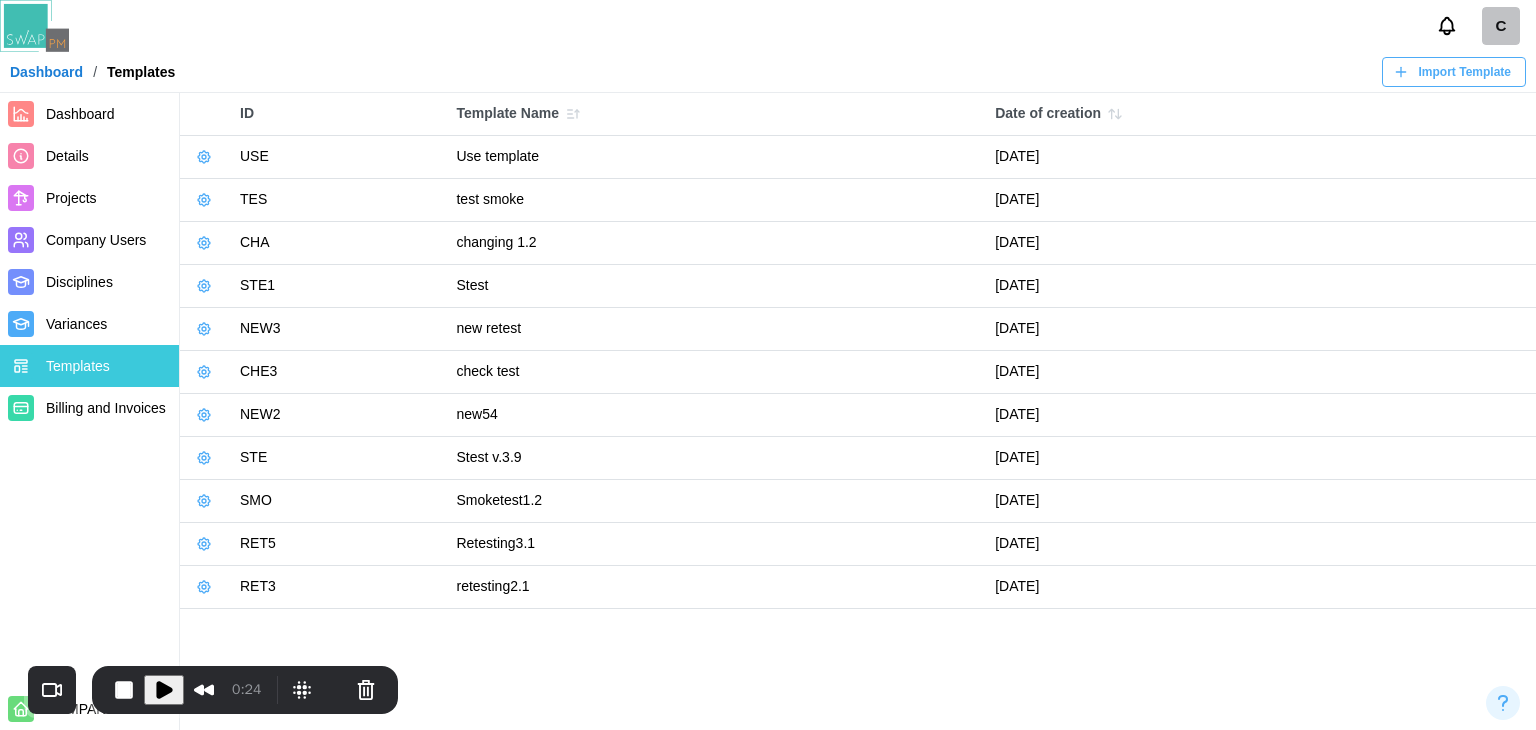 click at bounding box center [164, 690] 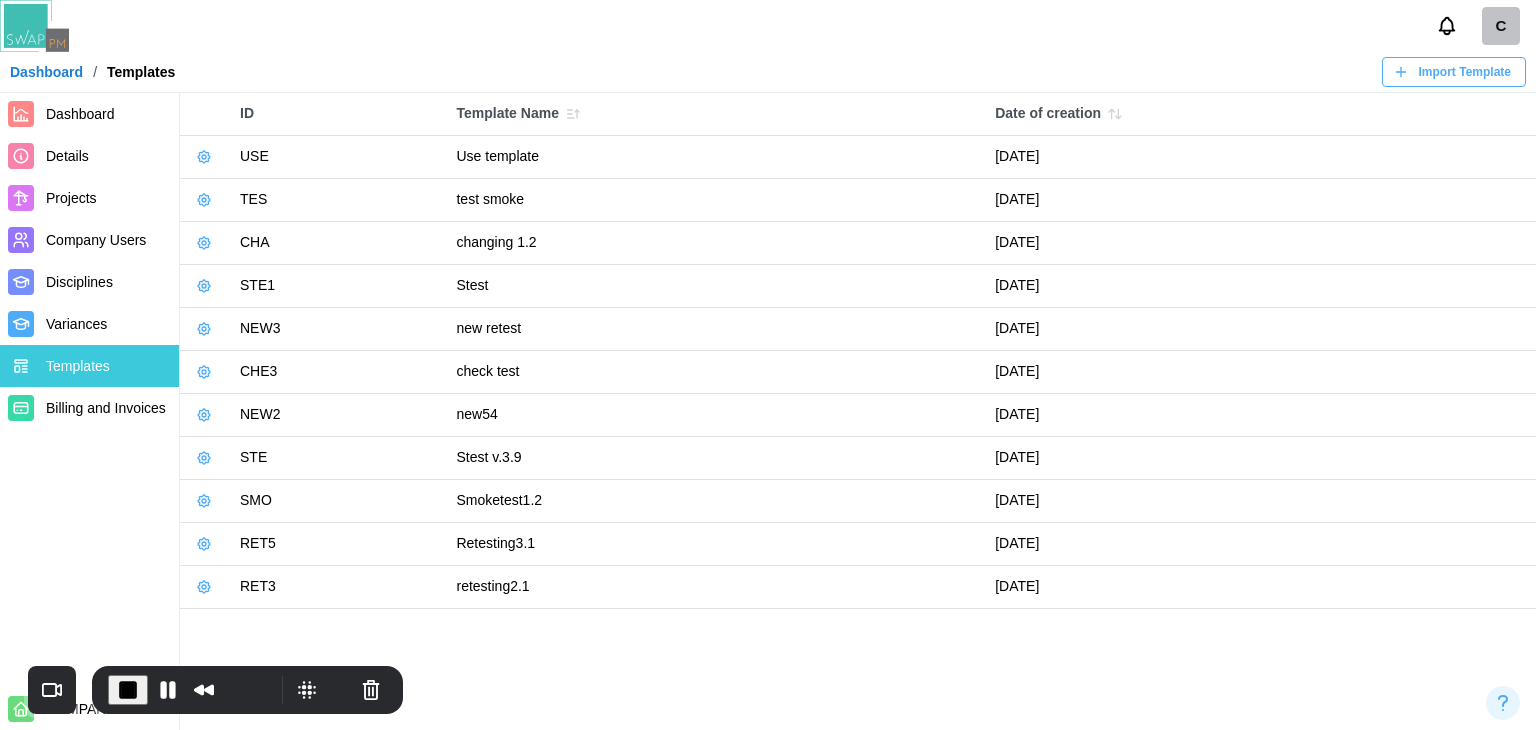 click on "Import Template" at bounding box center (1465, 72) 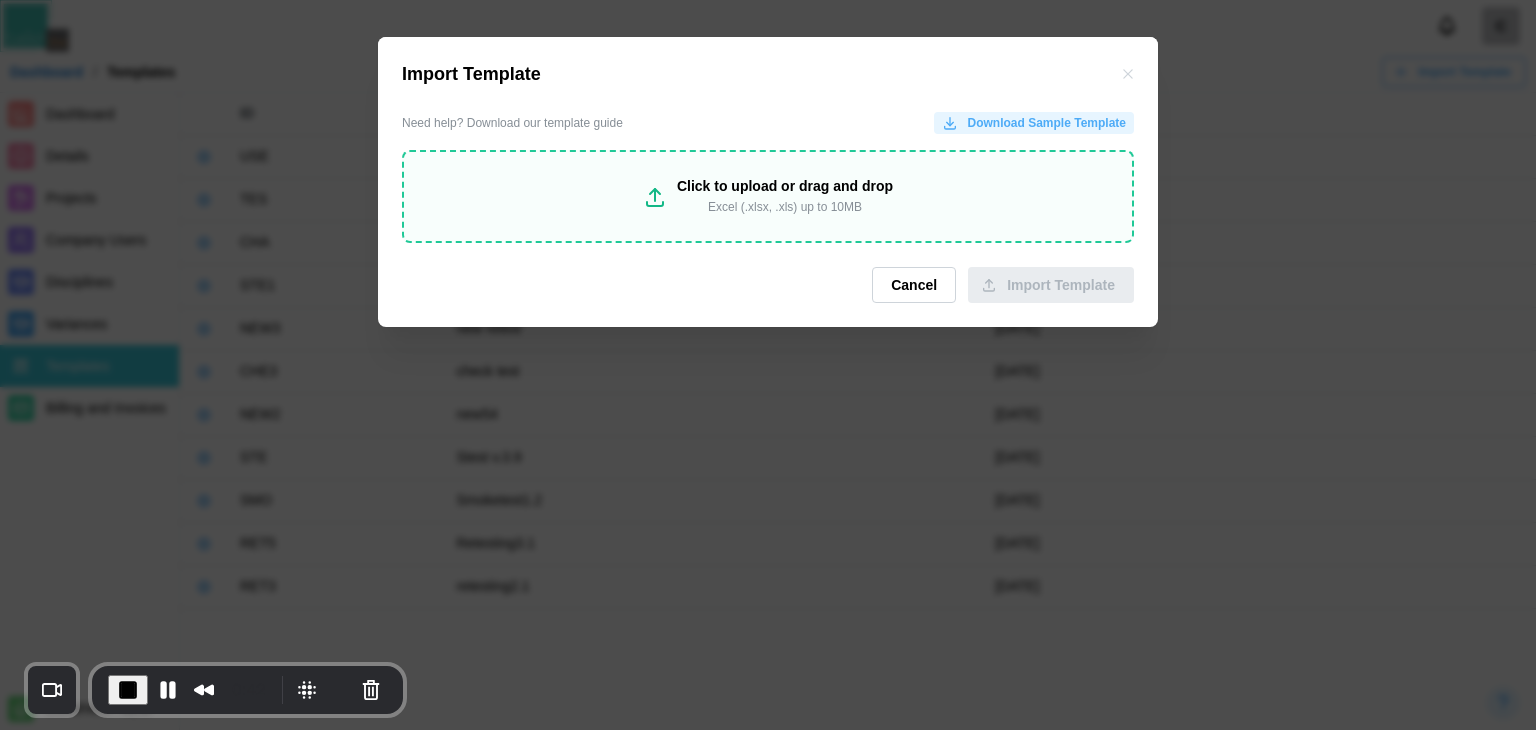 click on "Click to upload or drag and drop" at bounding box center [785, 187] 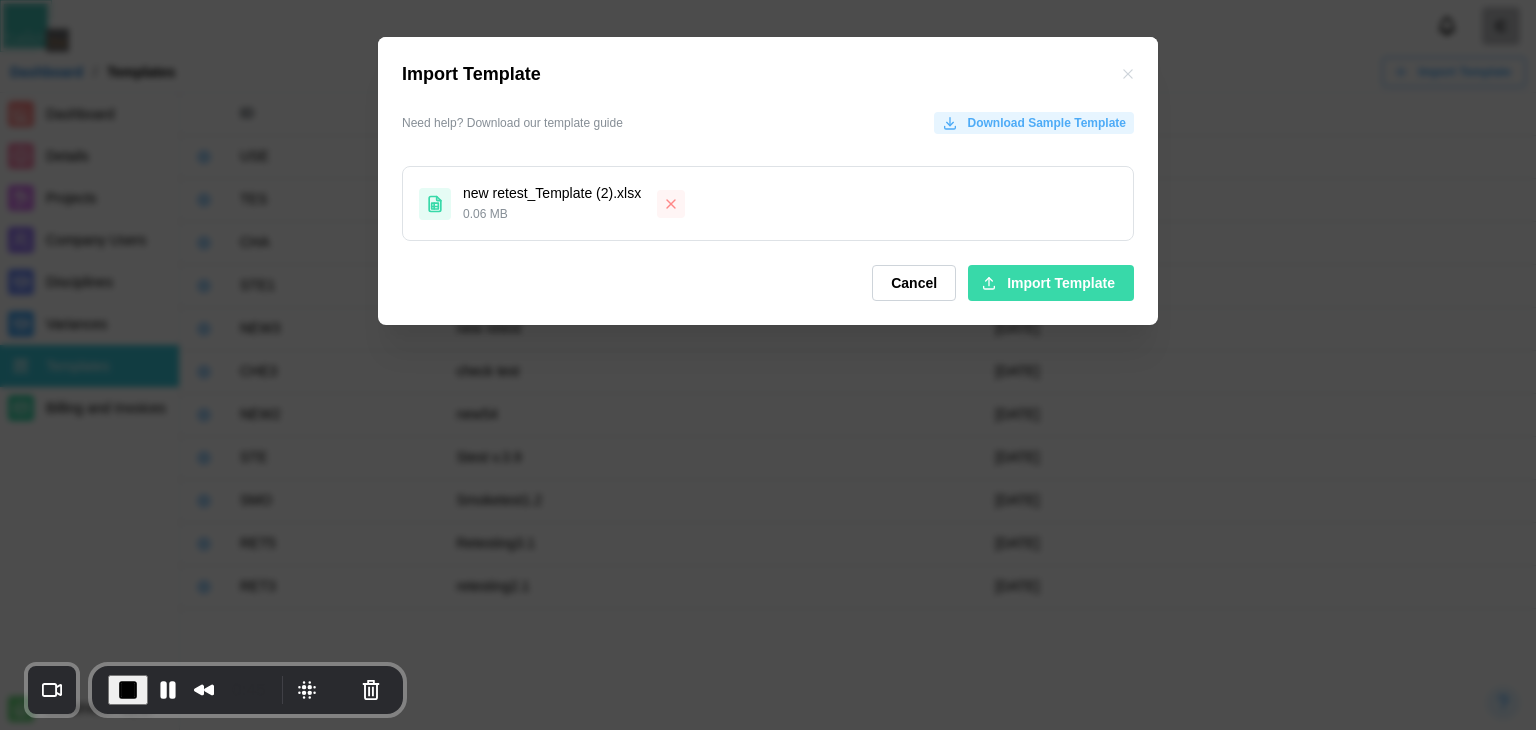 click on "Import Template" at bounding box center (1061, 283) 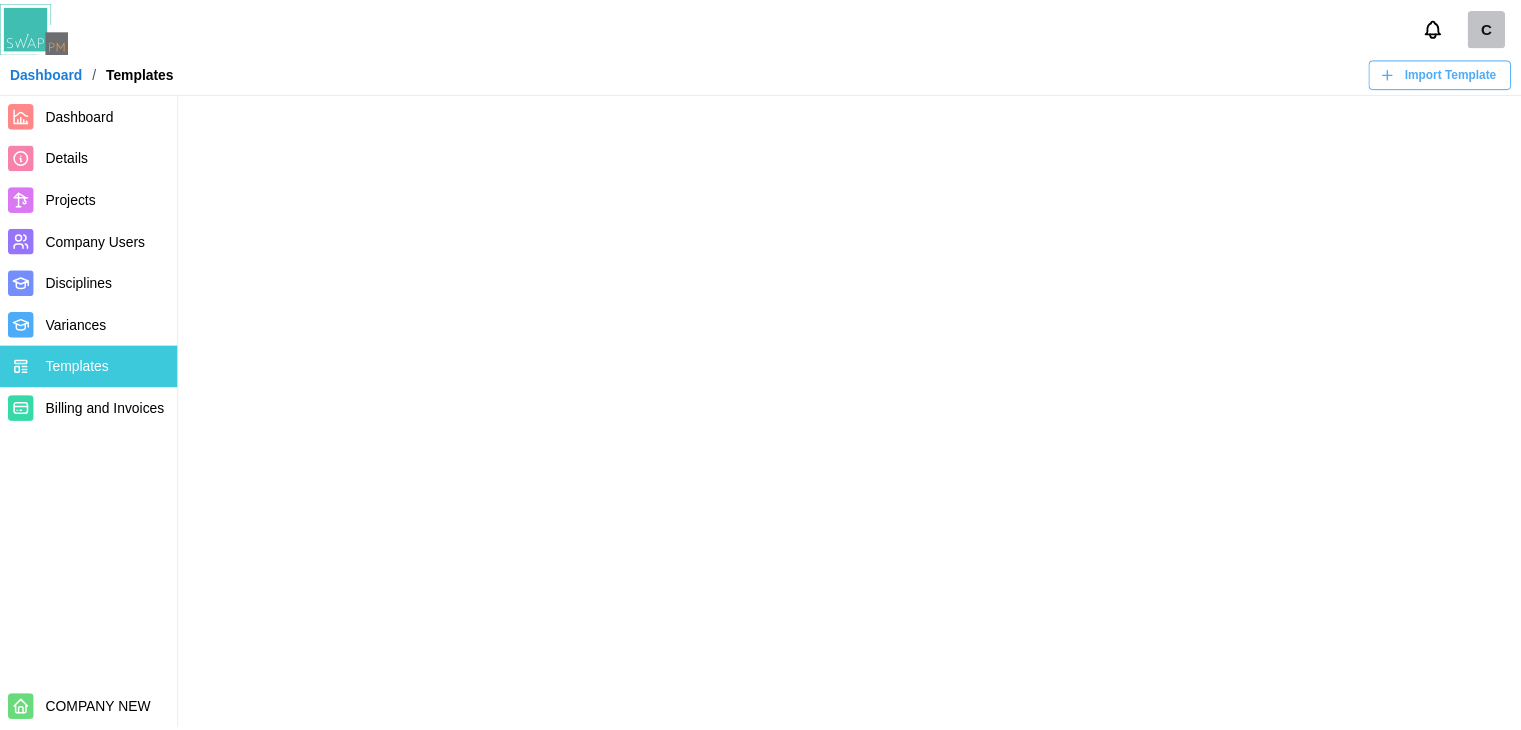 scroll, scrollTop: 0, scrollLeft: 0, axis: both 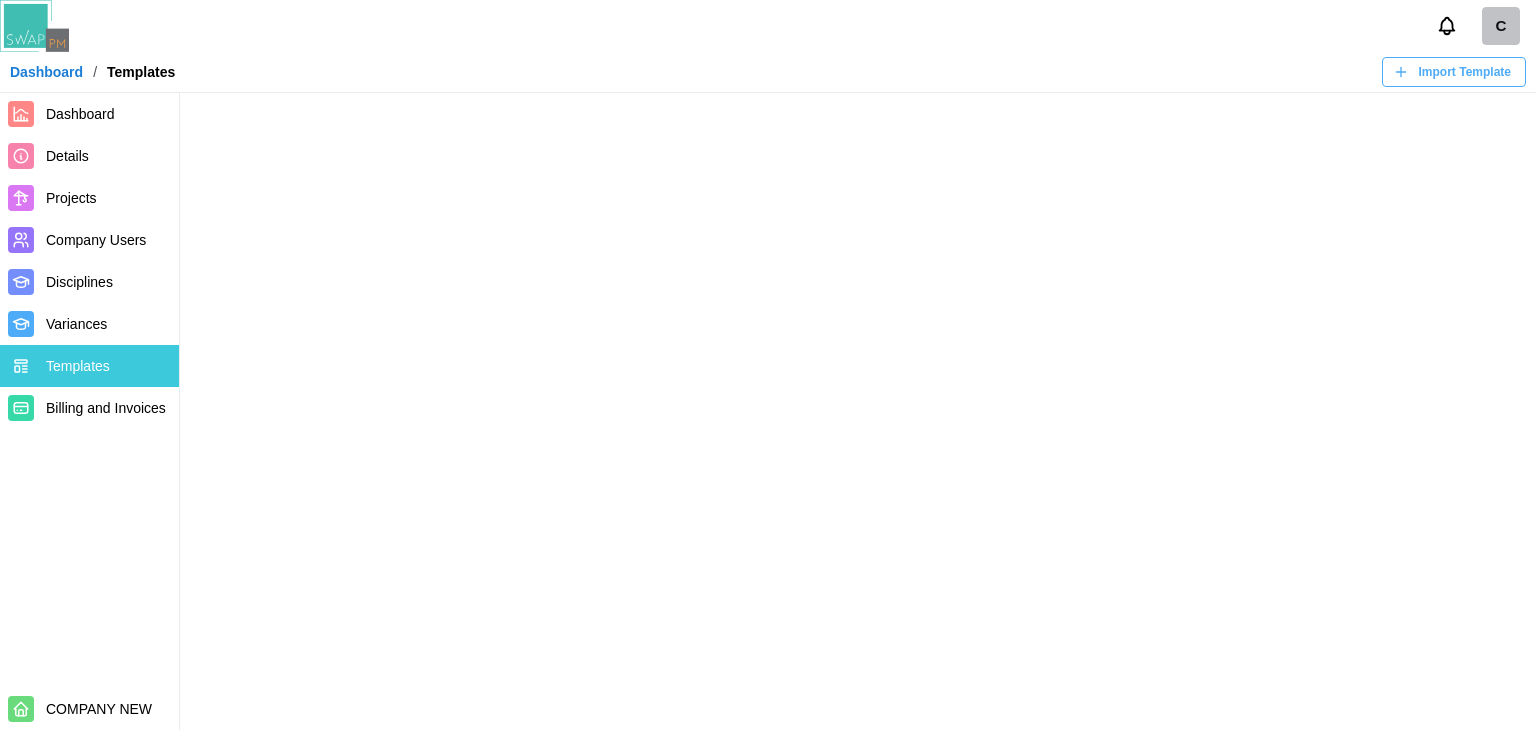 click at bounding box center [768, 365] 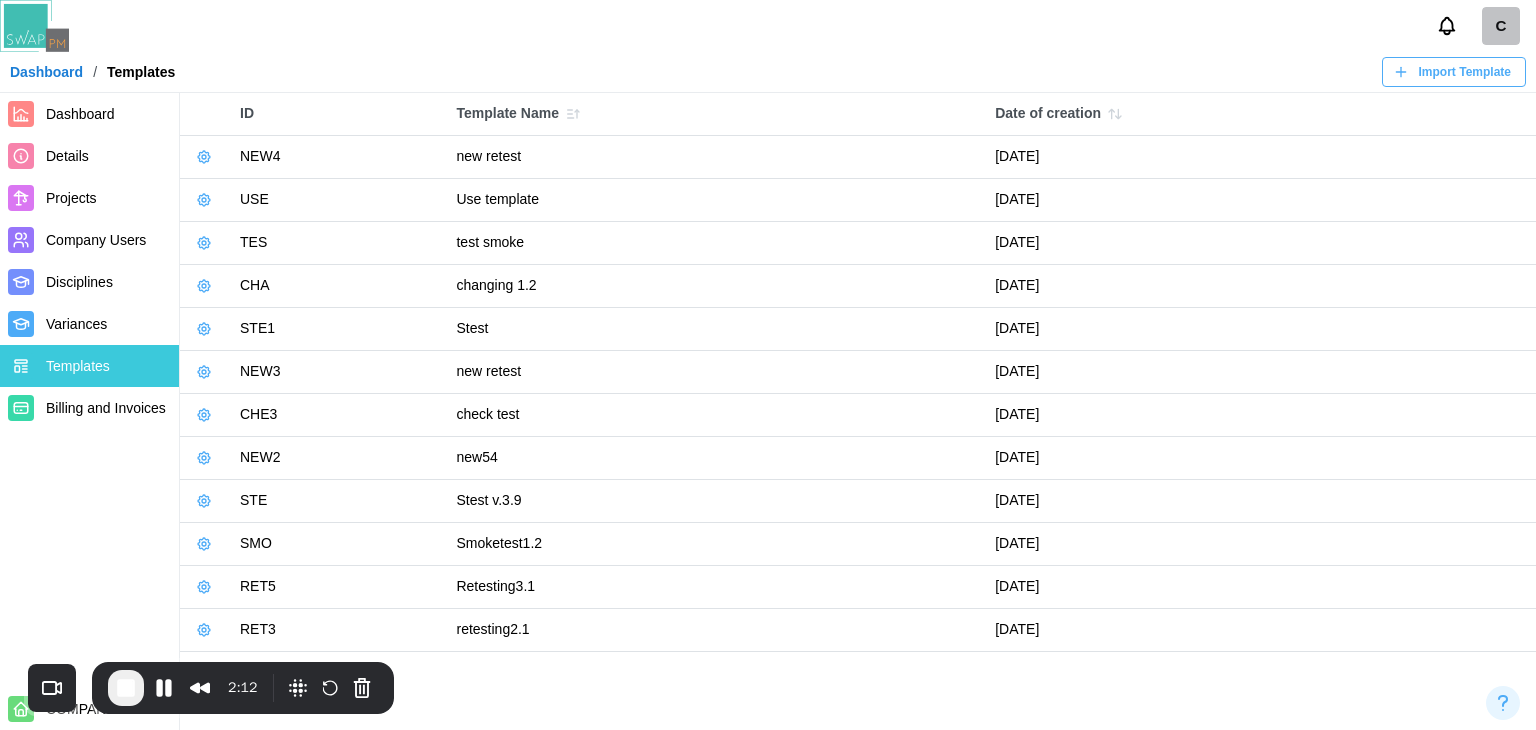click 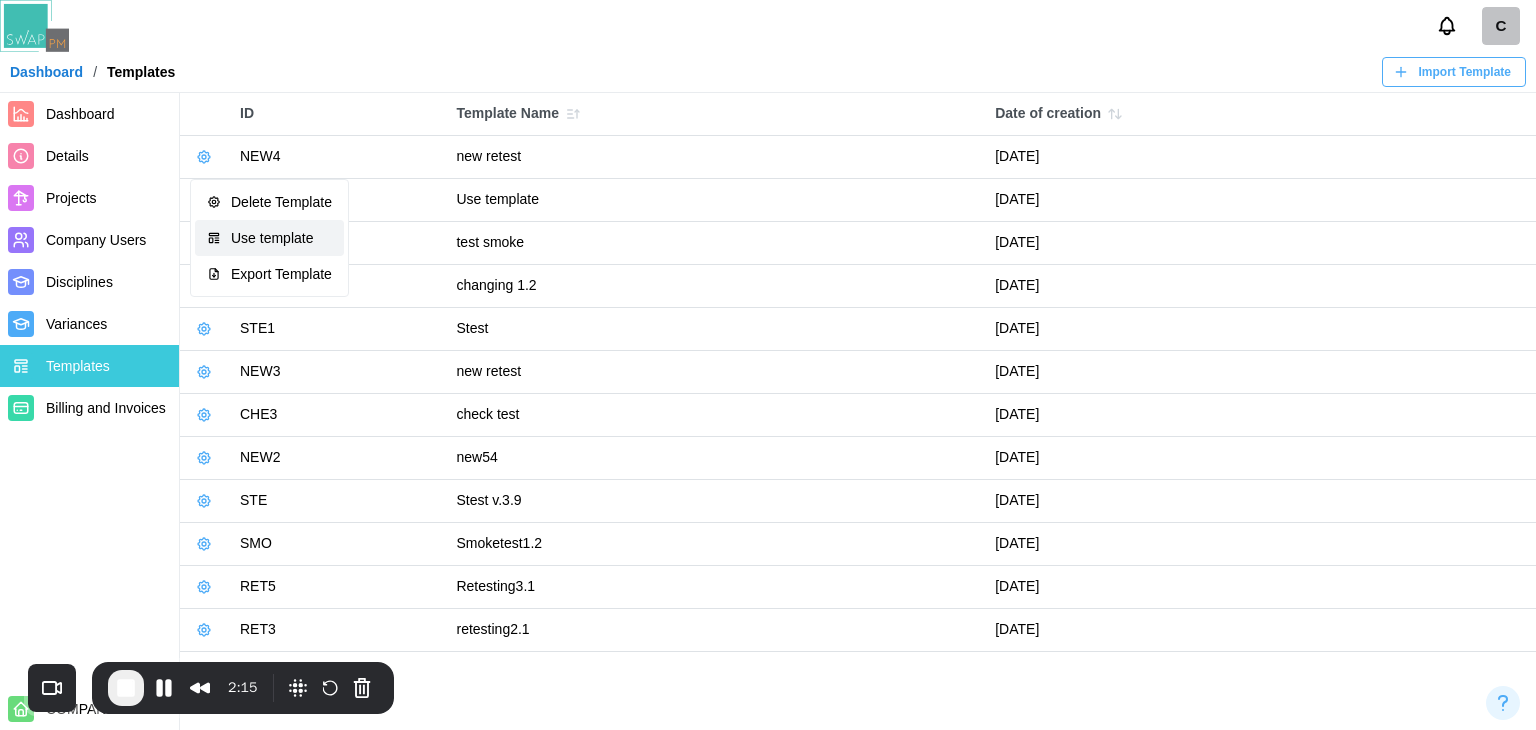 click on "Use template" at bounding box center (269, 238) 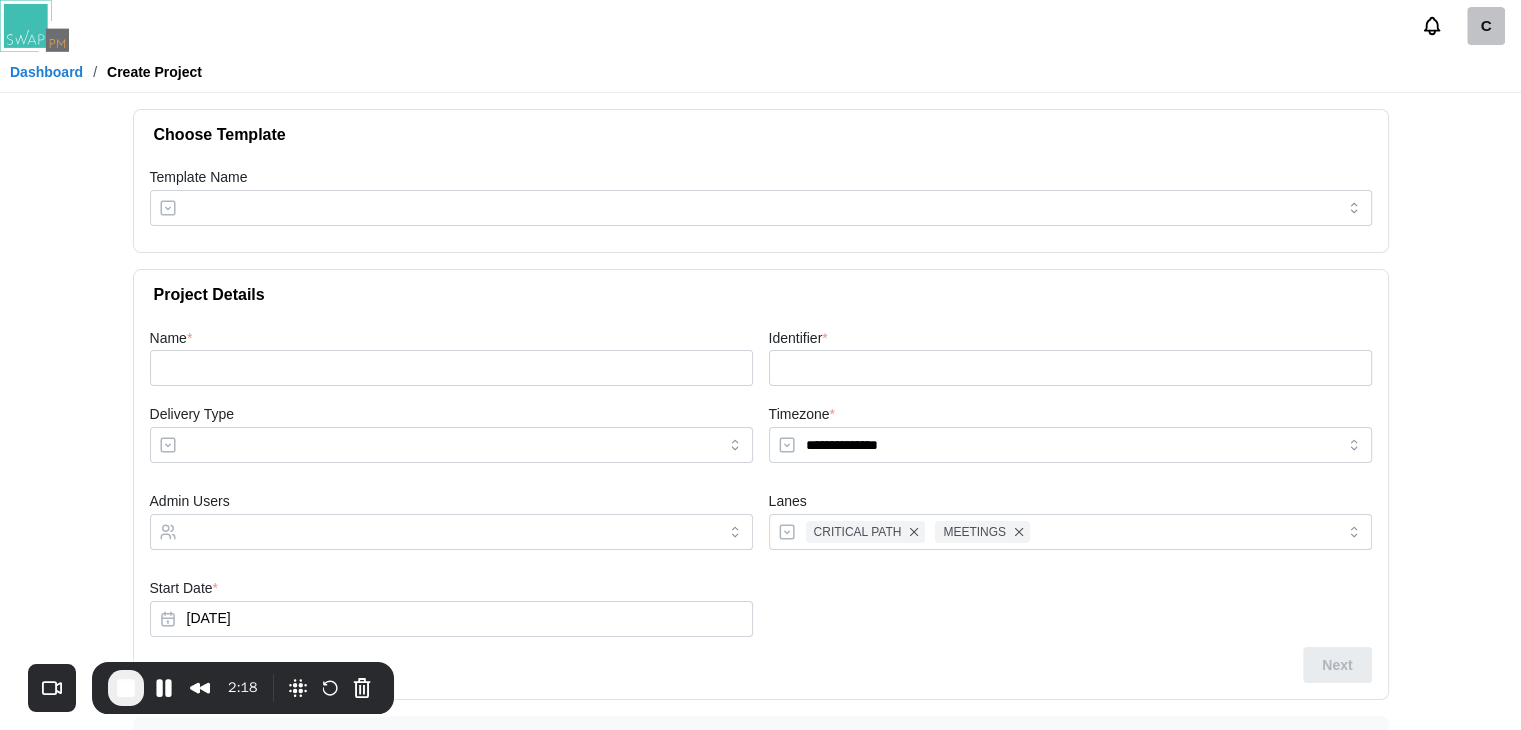 click on "Choose Template" at bounding box center [753, 135] 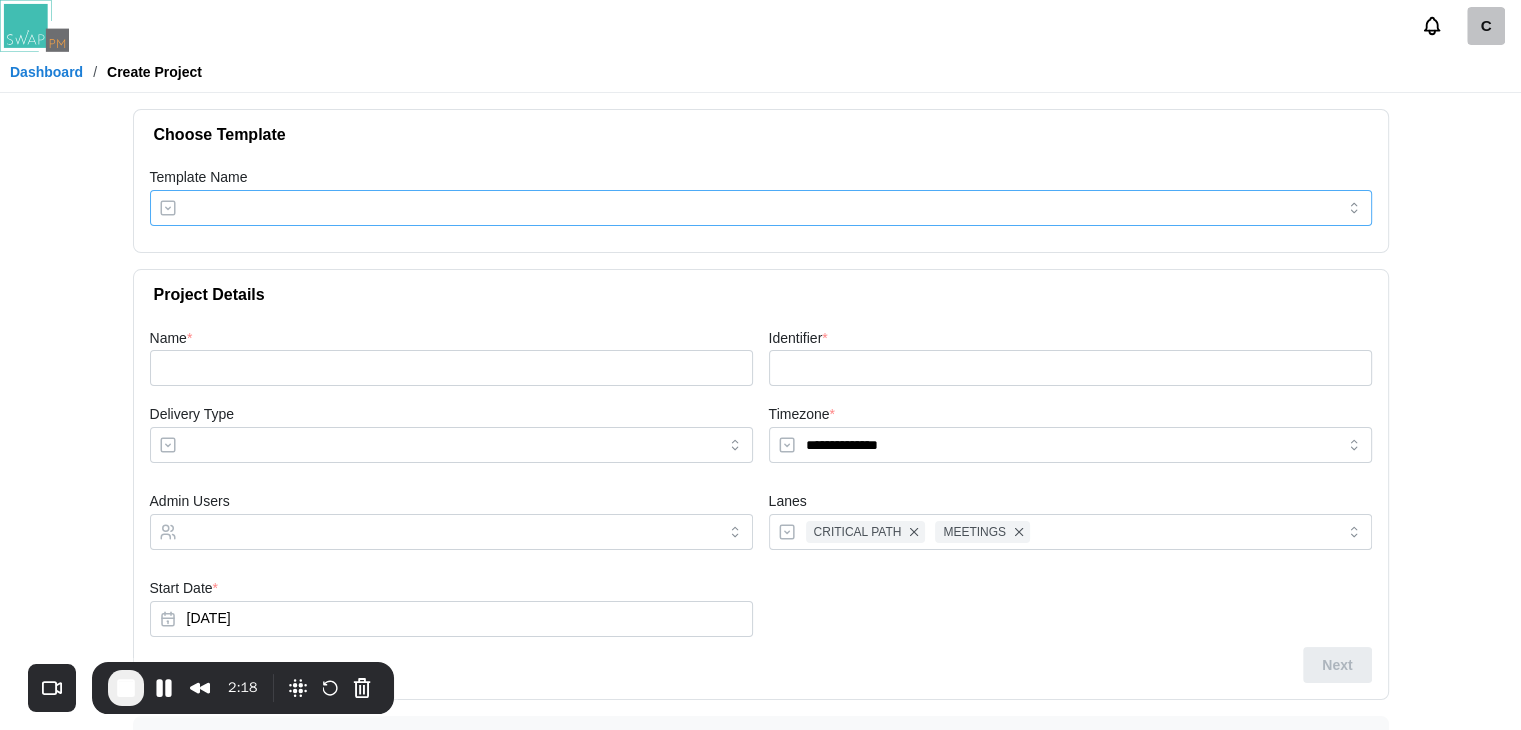 click on "Template Name" at bounding box center [761, 208] 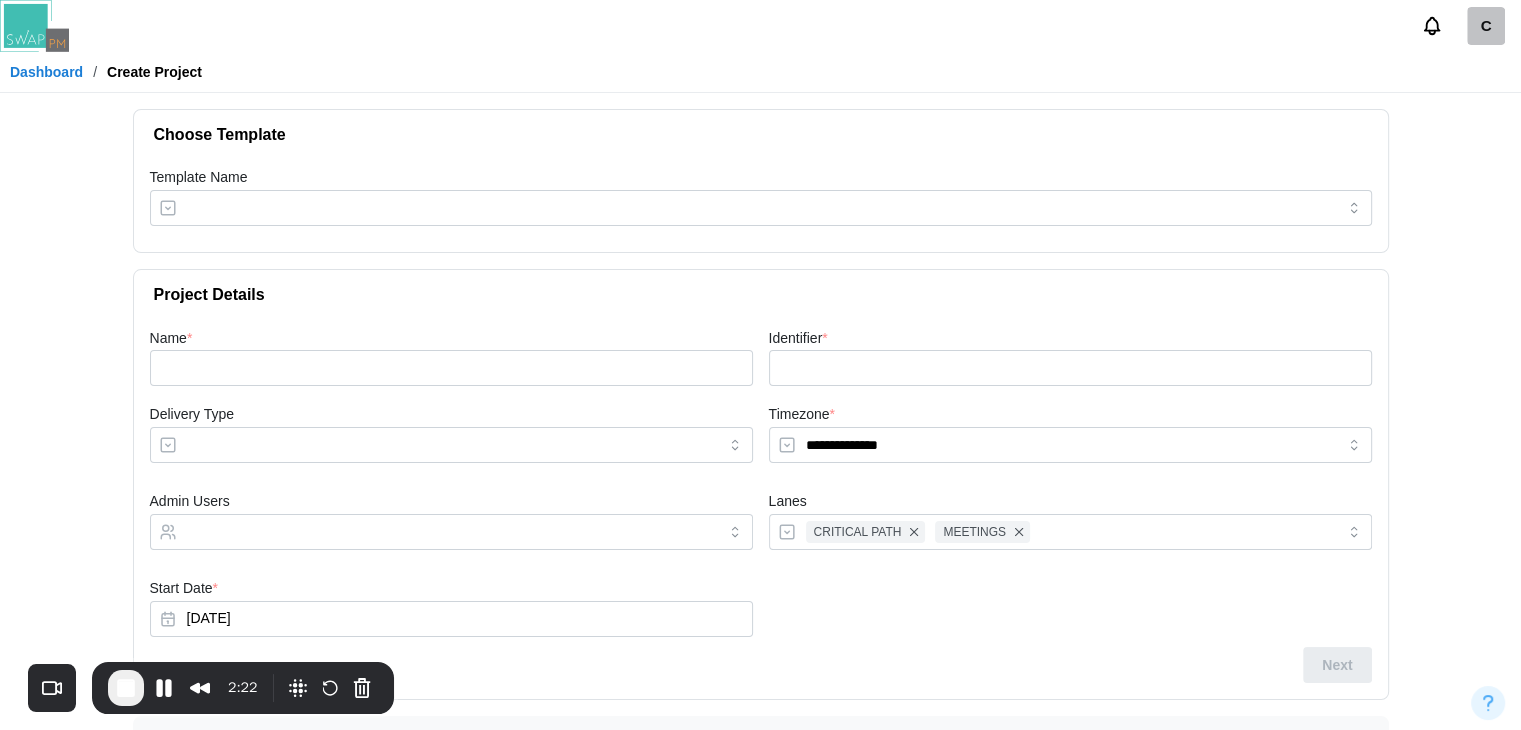 click on "Template Name" at bounding box center (761, 206) 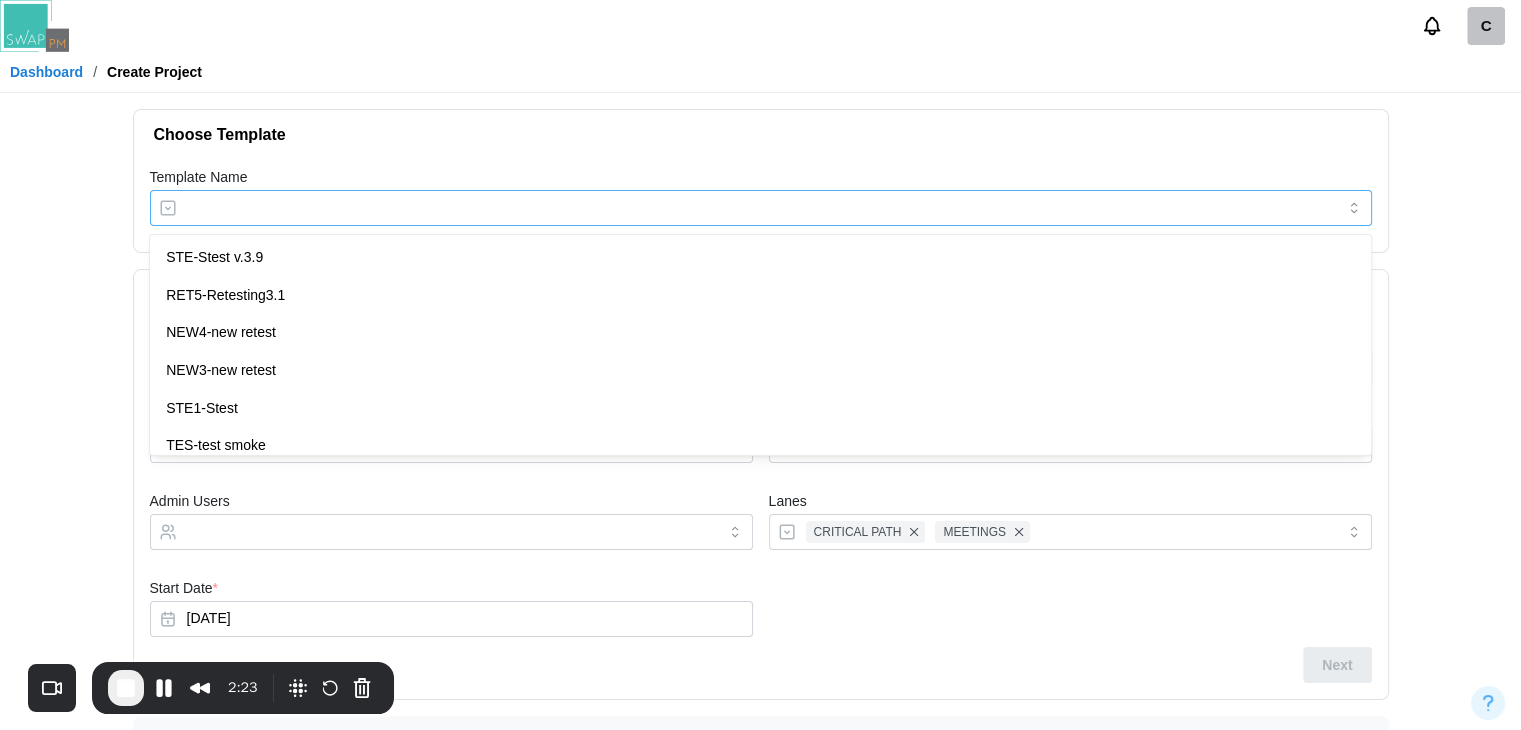 click on "Template Name" at bounding box center (761, 208) 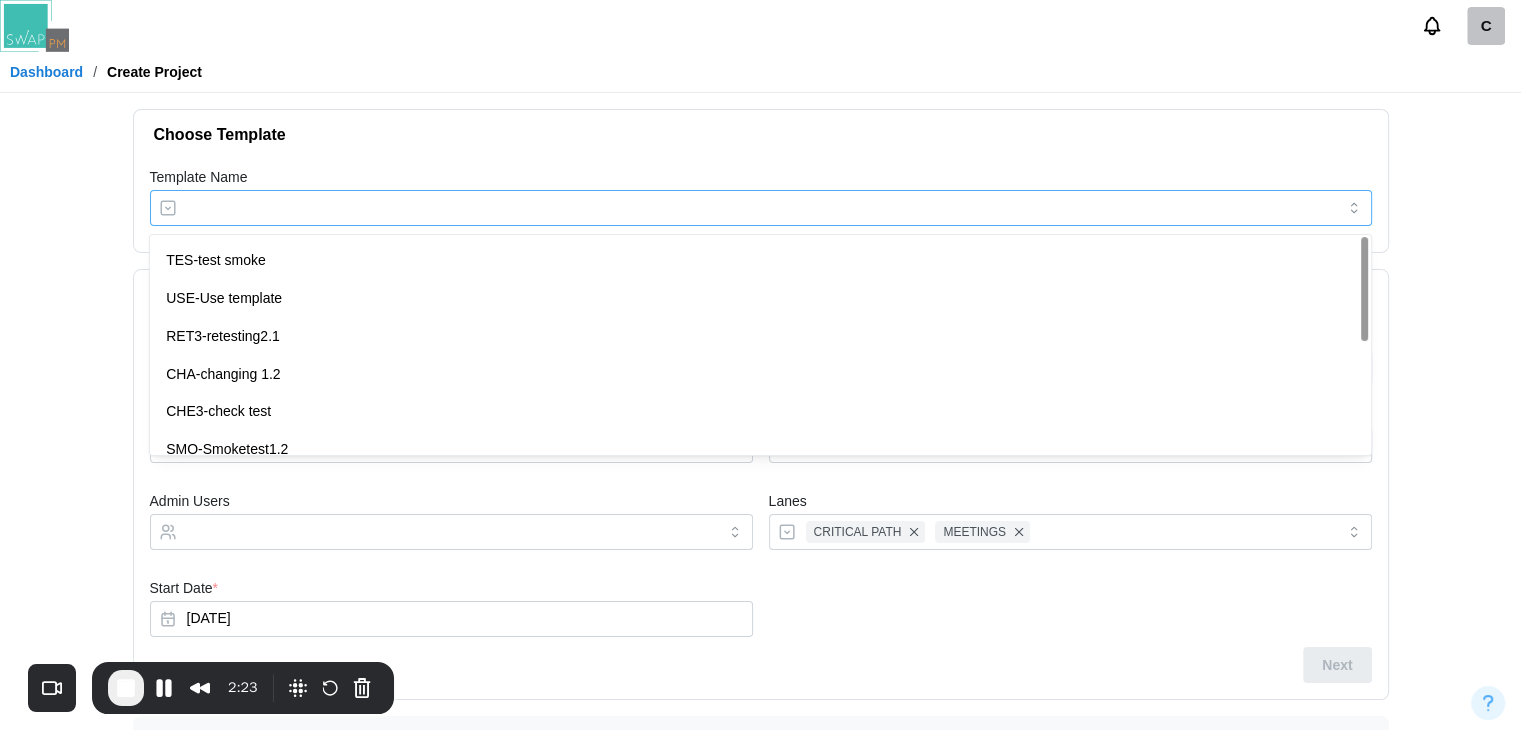 scroll, scrollTop: 240, scrollLeft: 0, axis: vertical 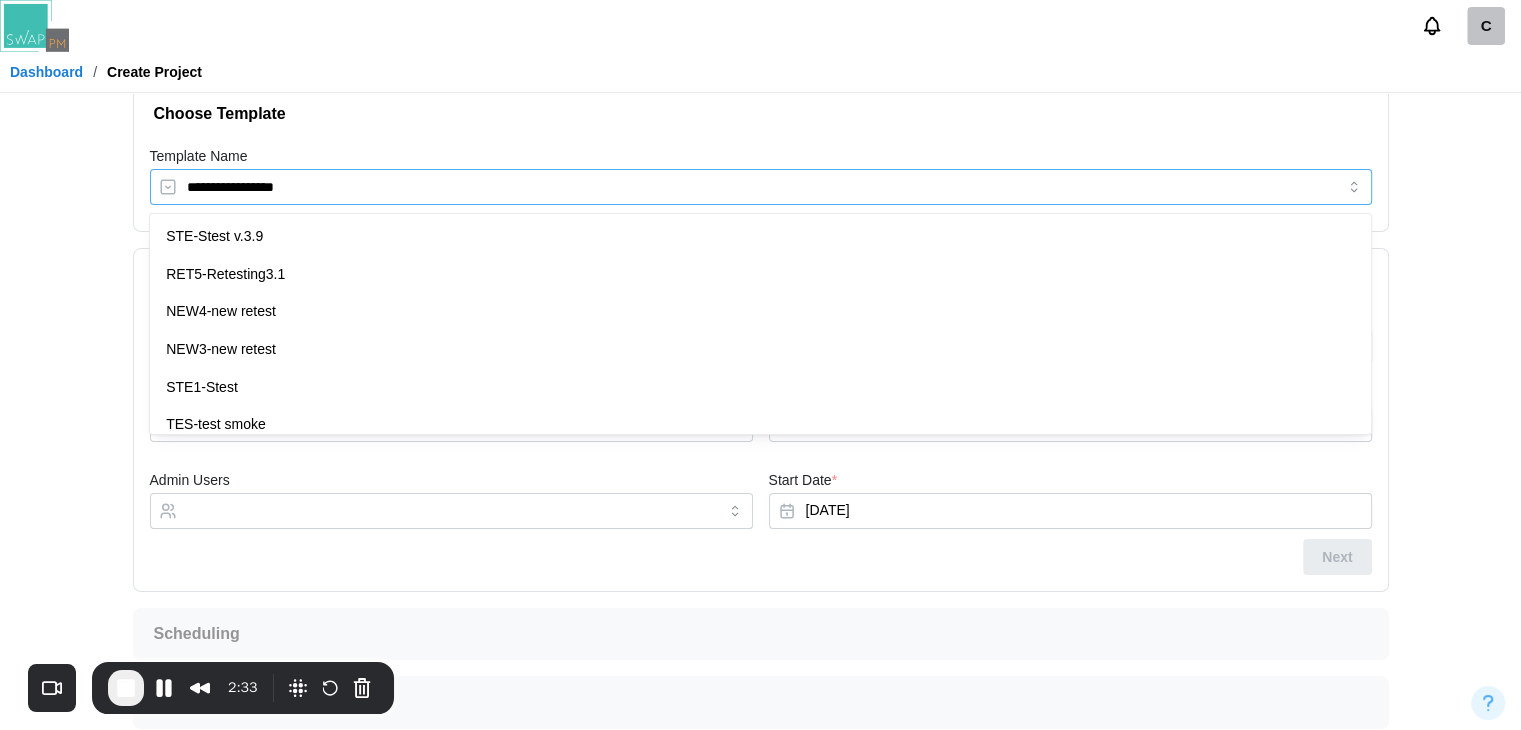 click on "**********" at bounding box center [761, 187] 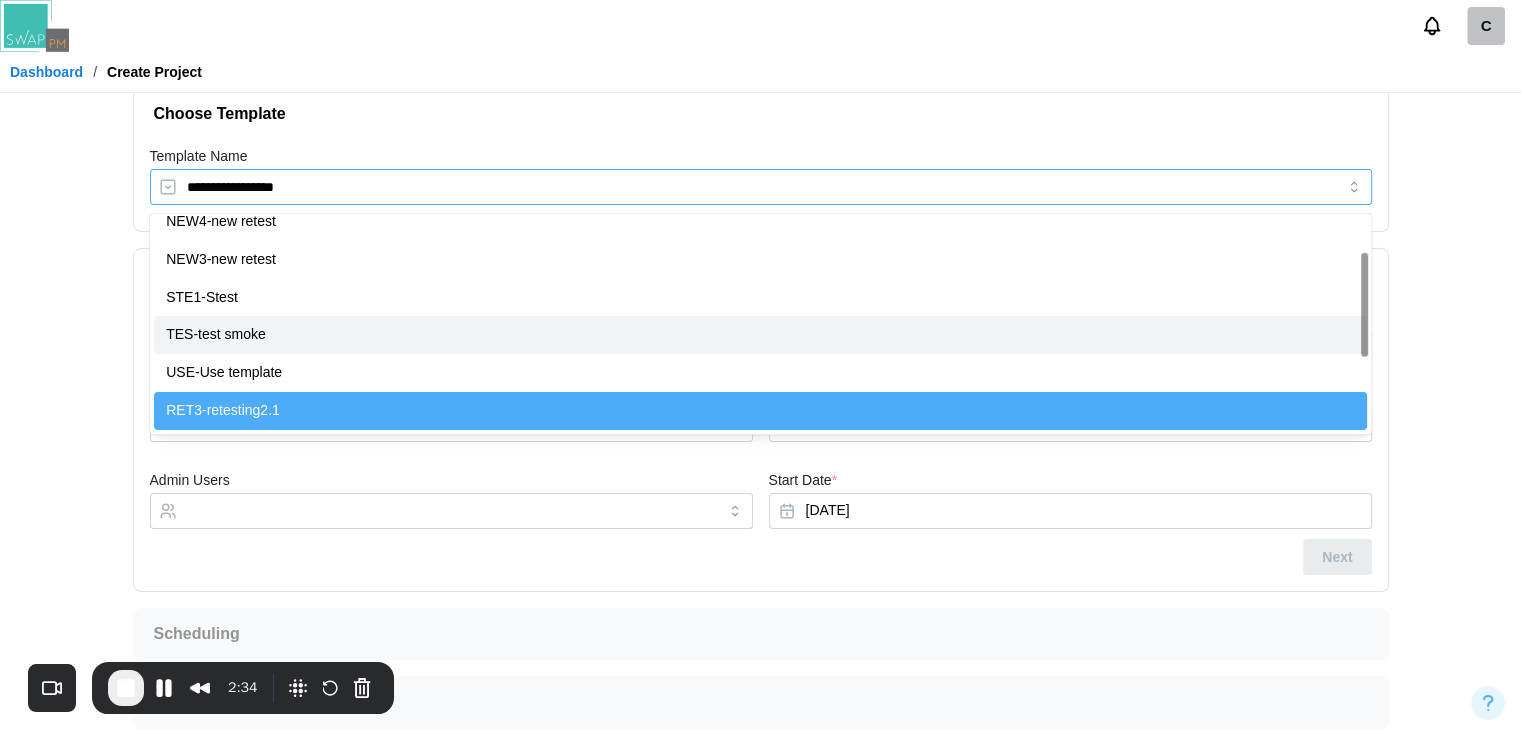 scroll, scrollTop: 0, scrollLeft: 0, axis: both 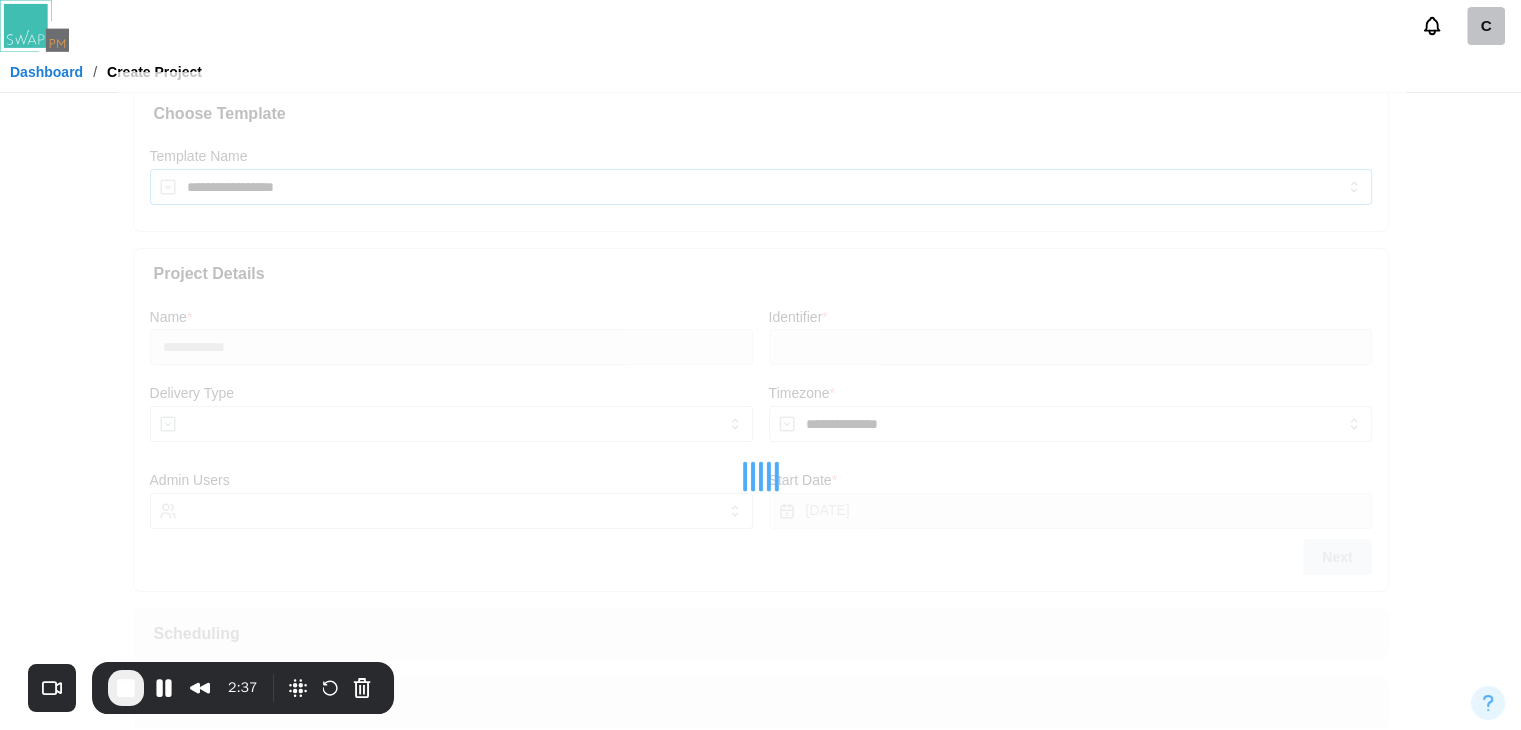 type on "**********" 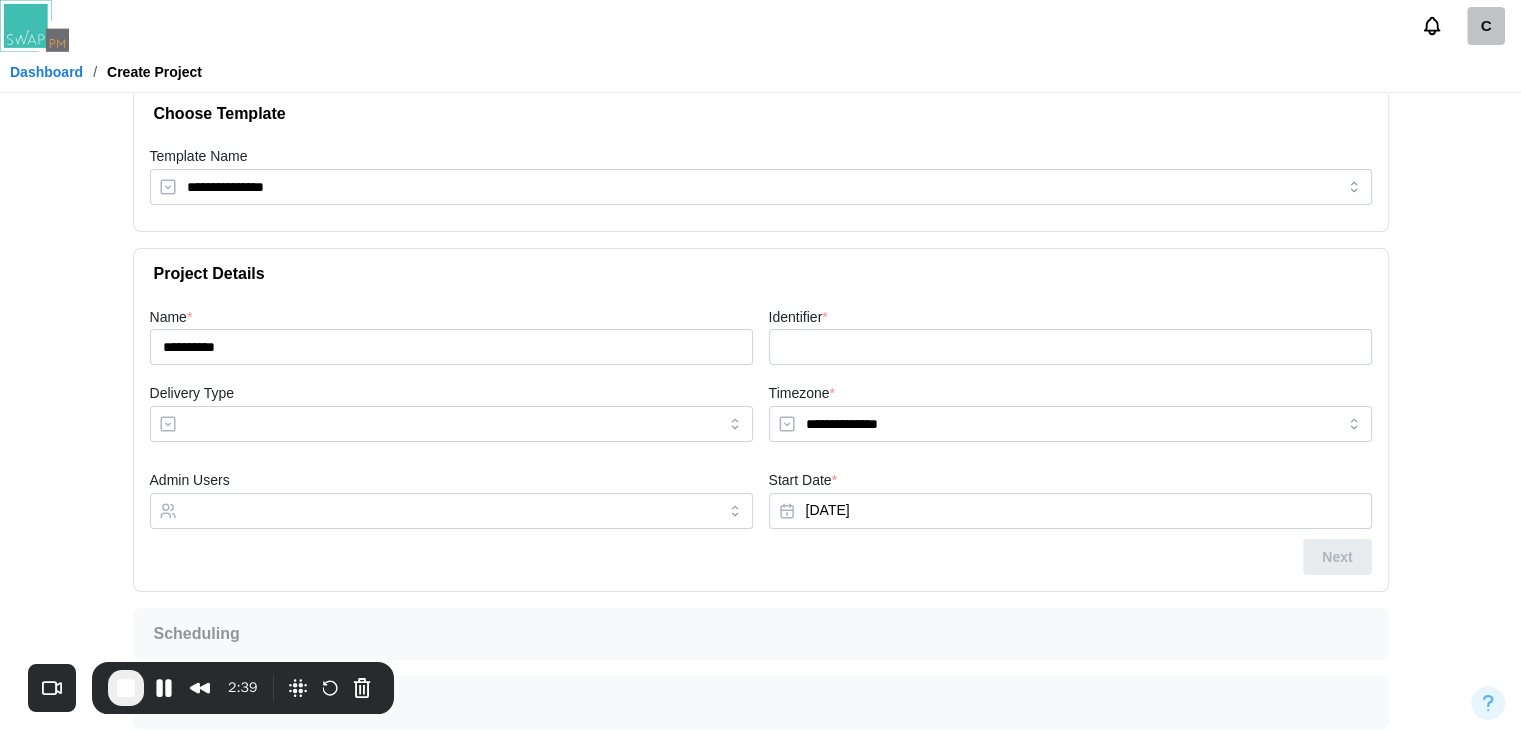 click on "Dashboard" at bounding box center [46, 72] 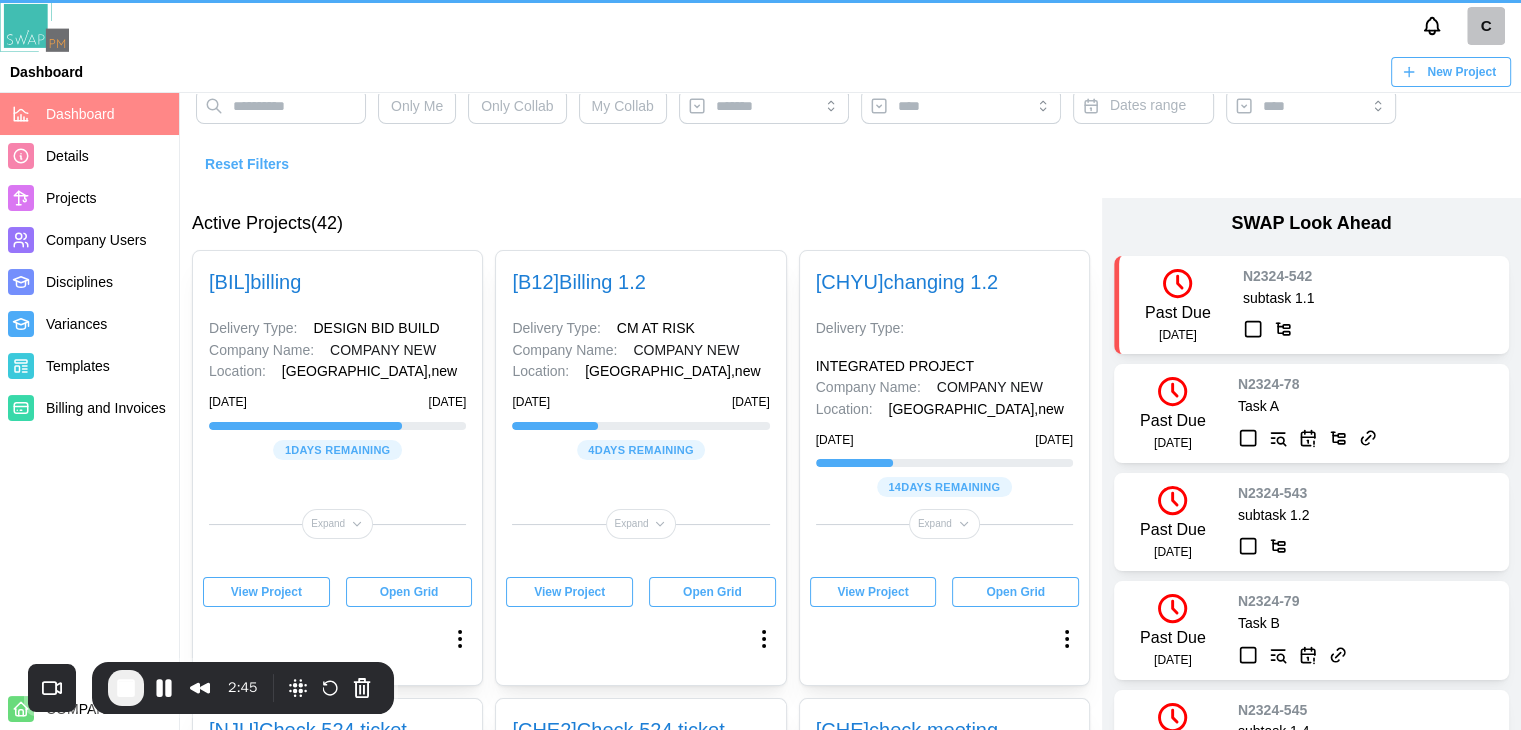 scroll, scrollTop: 0, scrollLeft: 0, axis: both 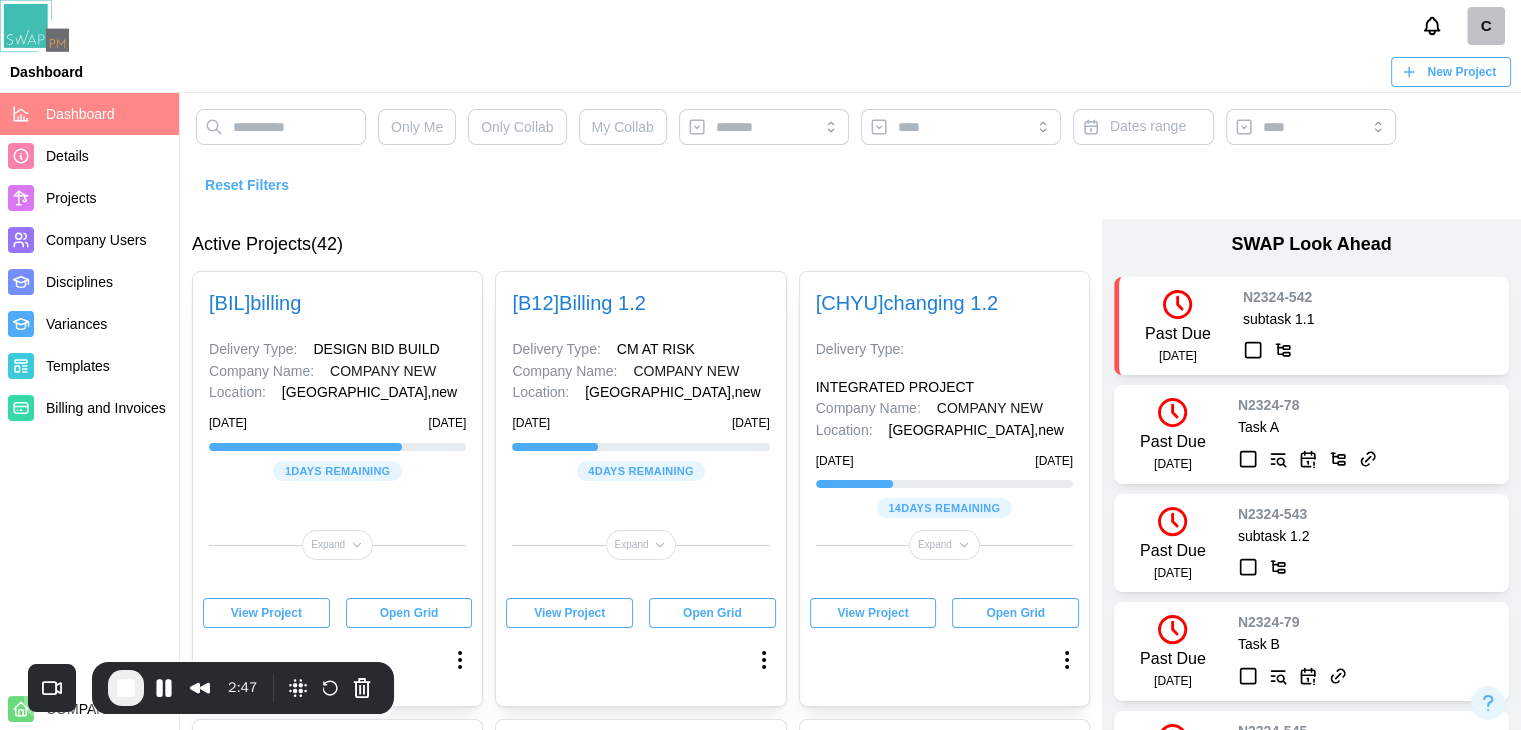 click on "Templates" at bounding box center [78, 366] 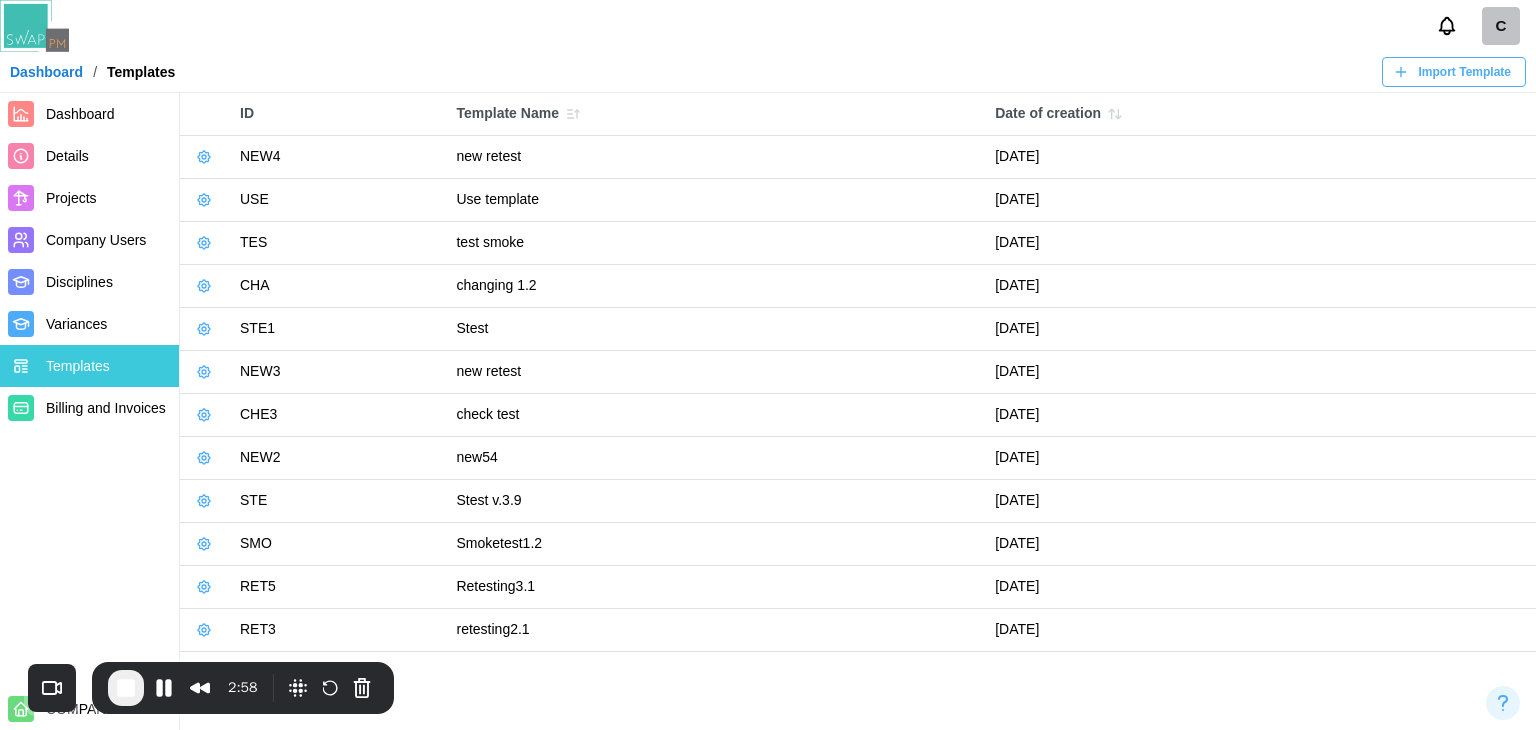 click 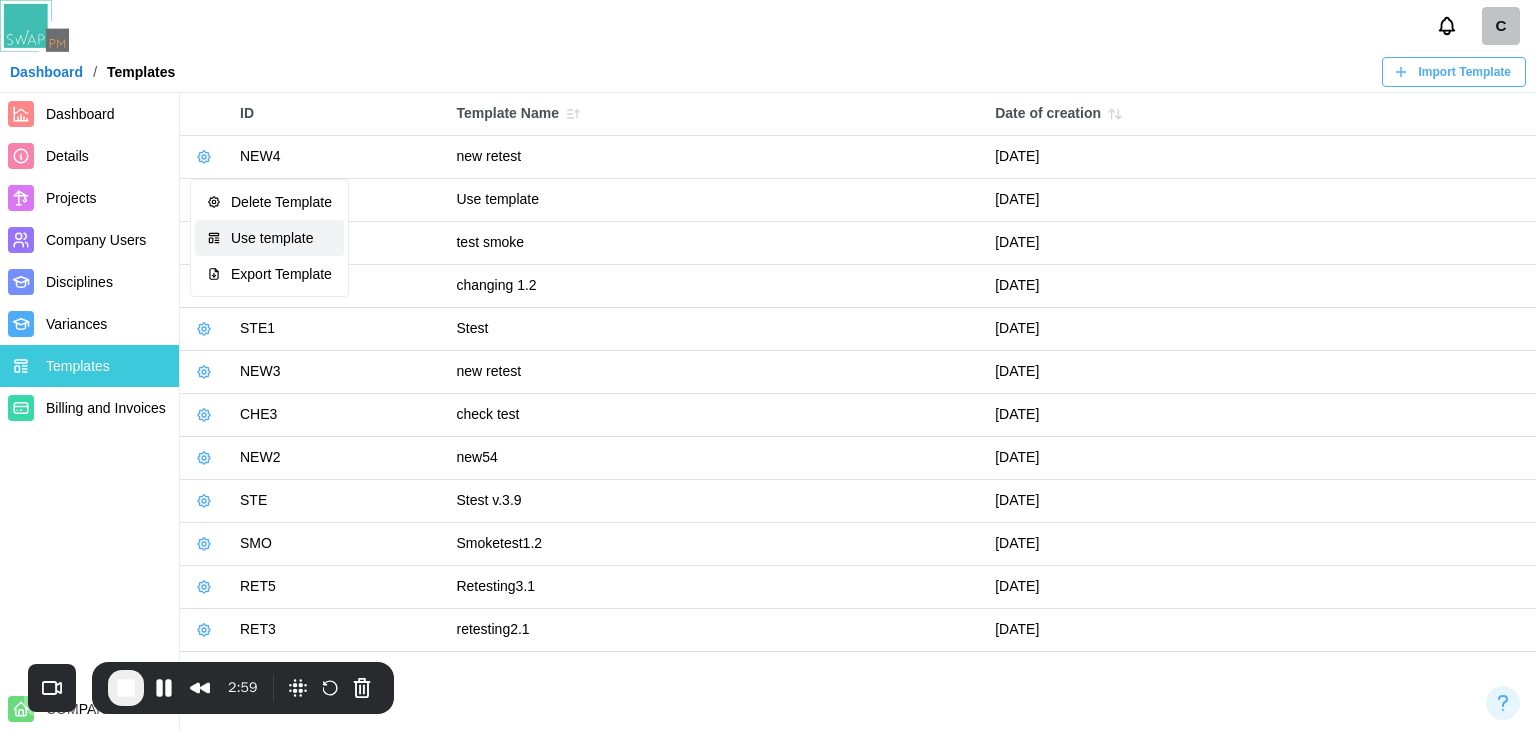 click on "Use template" at bounding box center (281, 238) 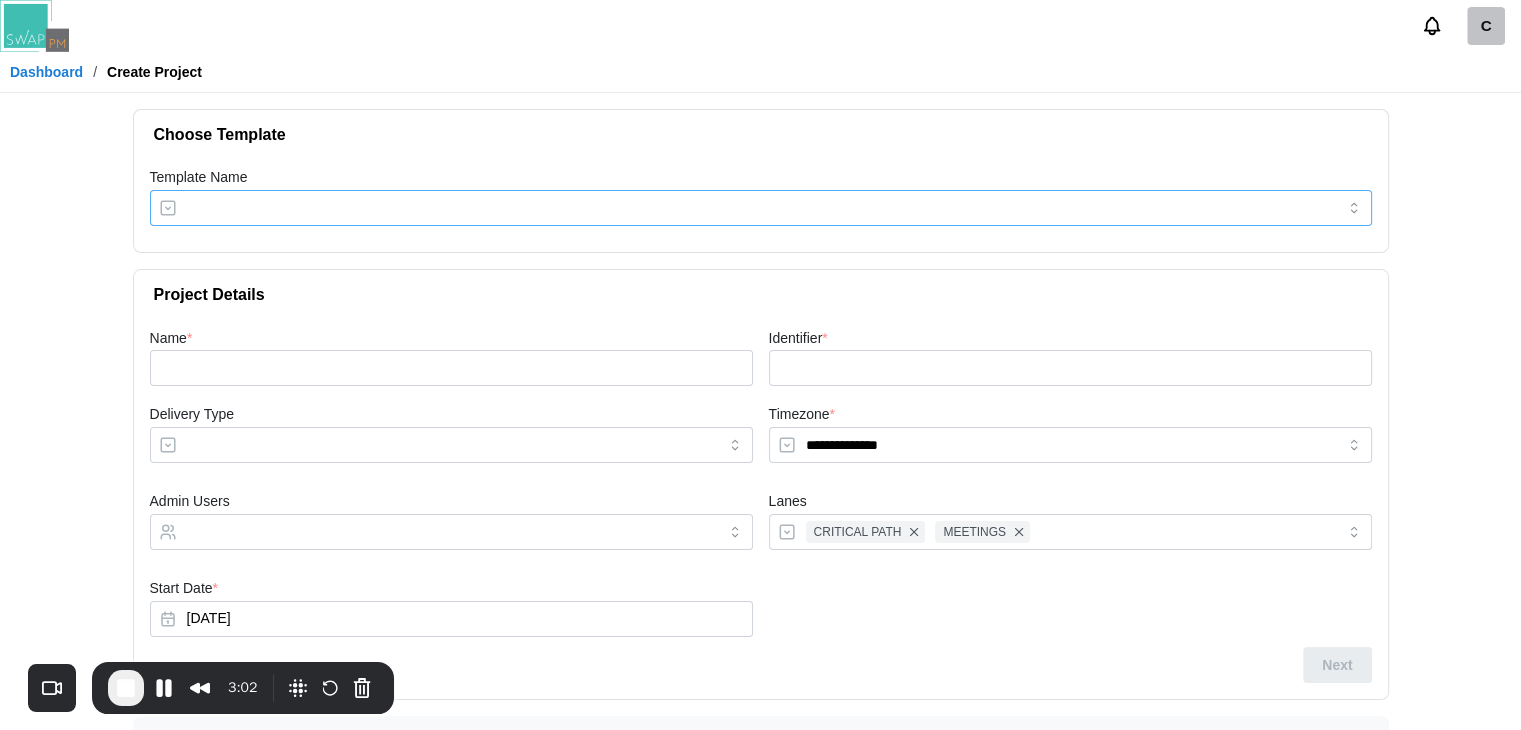 click on "Template Name" at bounding box center (761, 208) 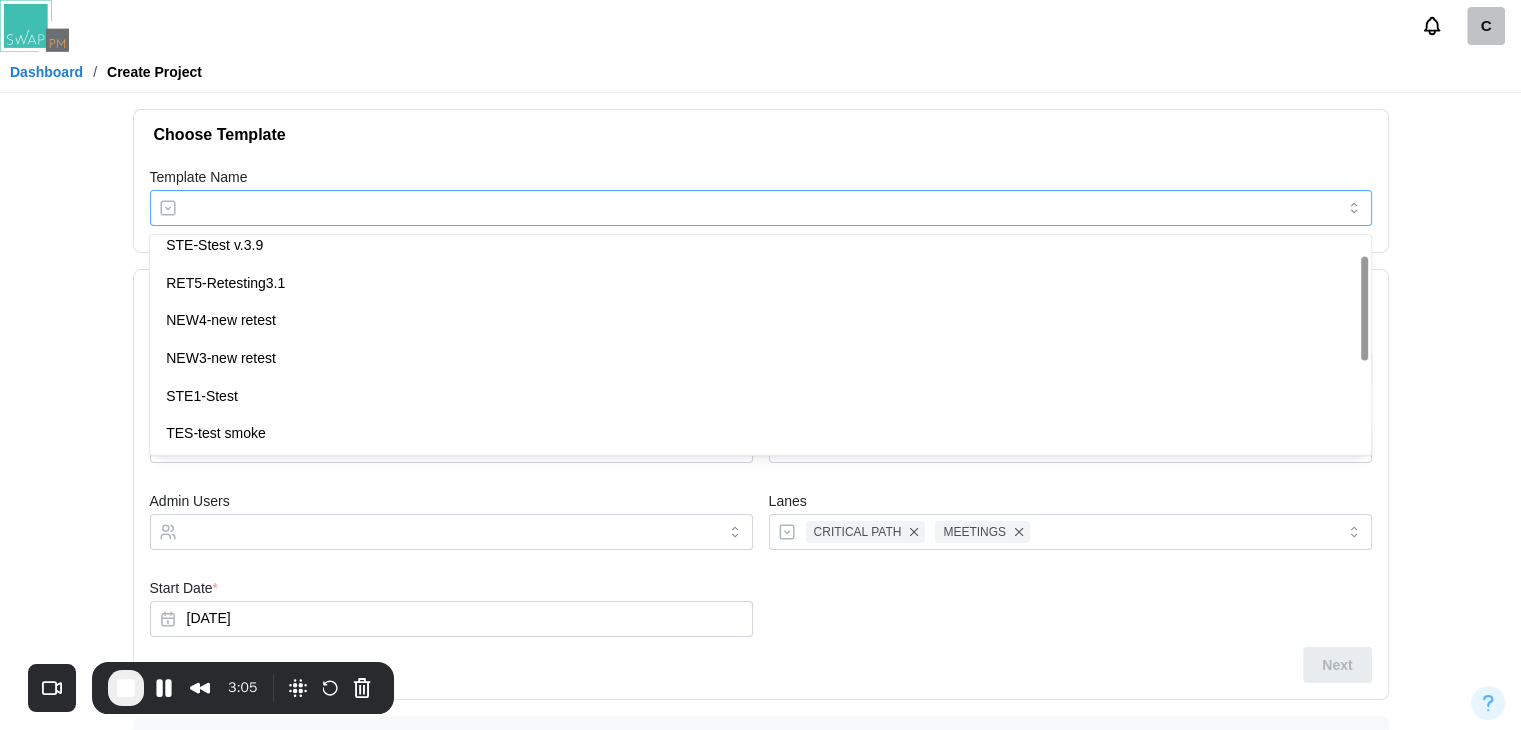 scroll, scrollTop: 0, scrollLeft: 0, axis: both 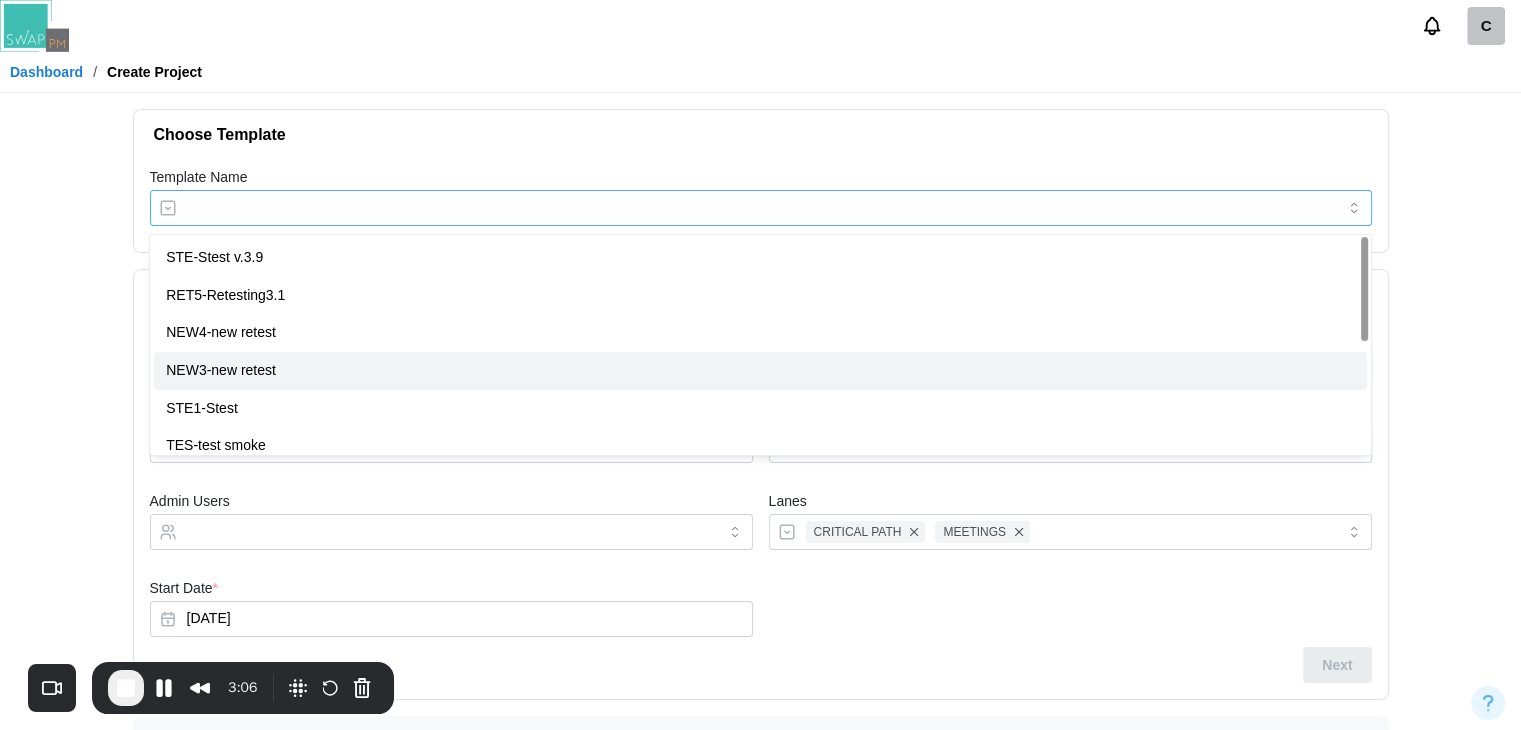 type on "**********" 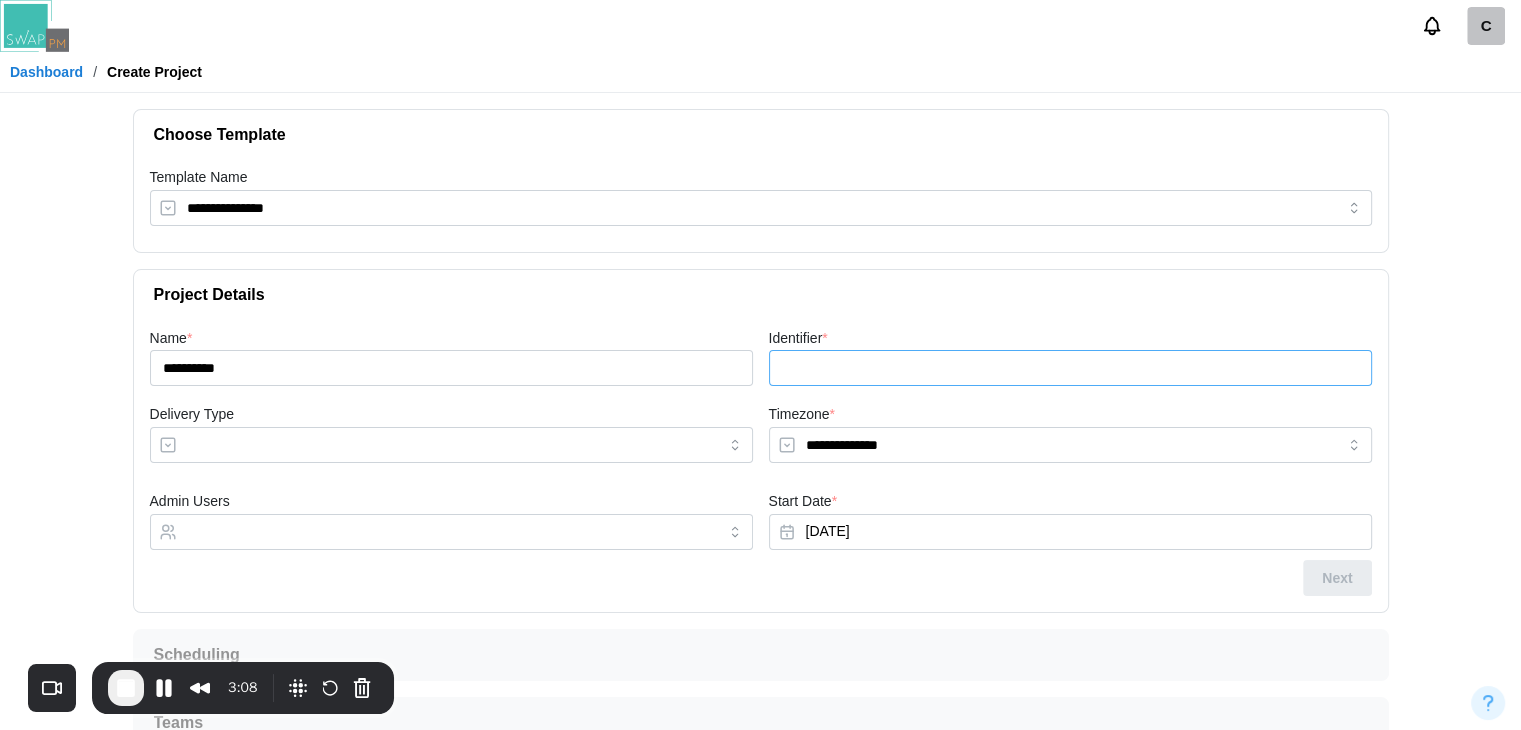 click on "Identifier  *" at bounding box center (1070, 368) 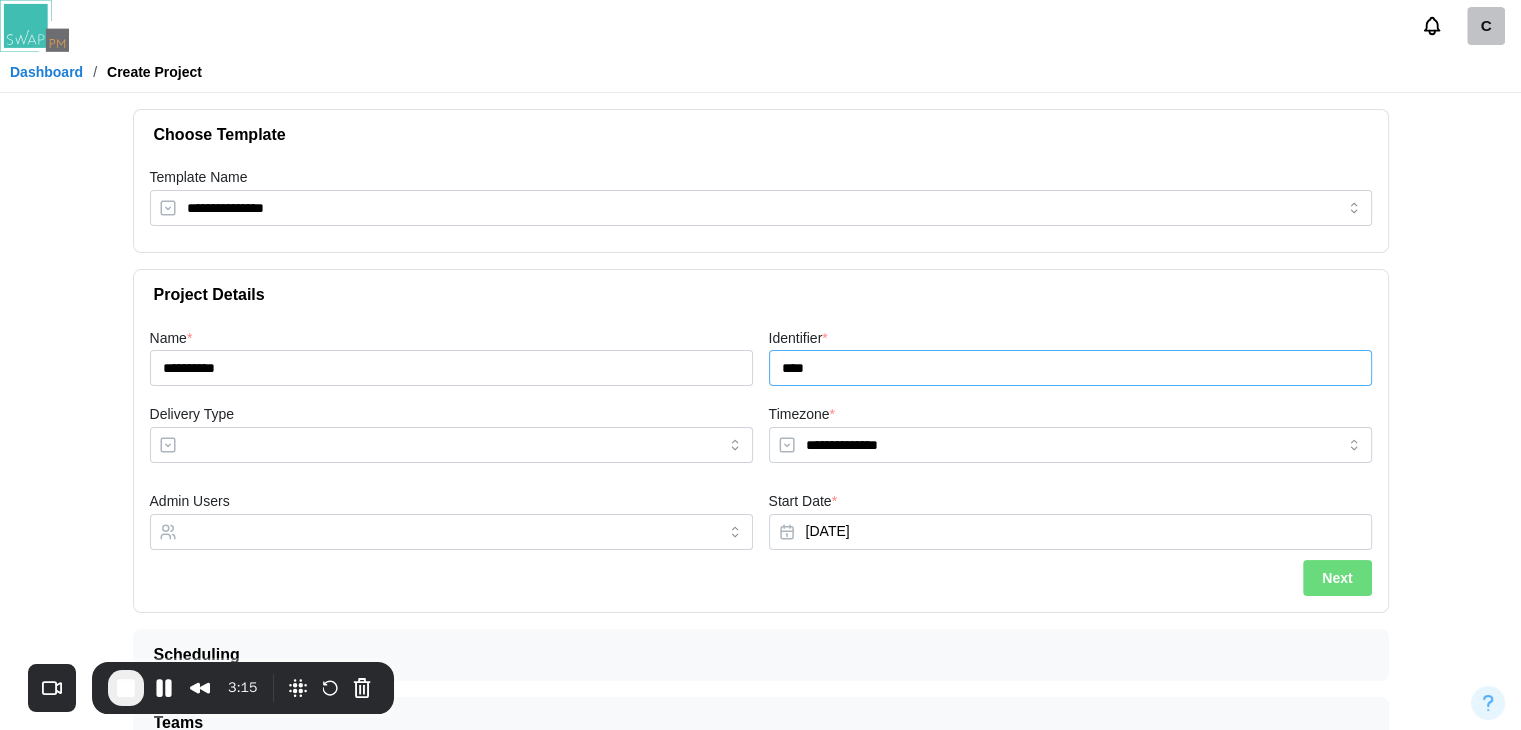 type on "****" 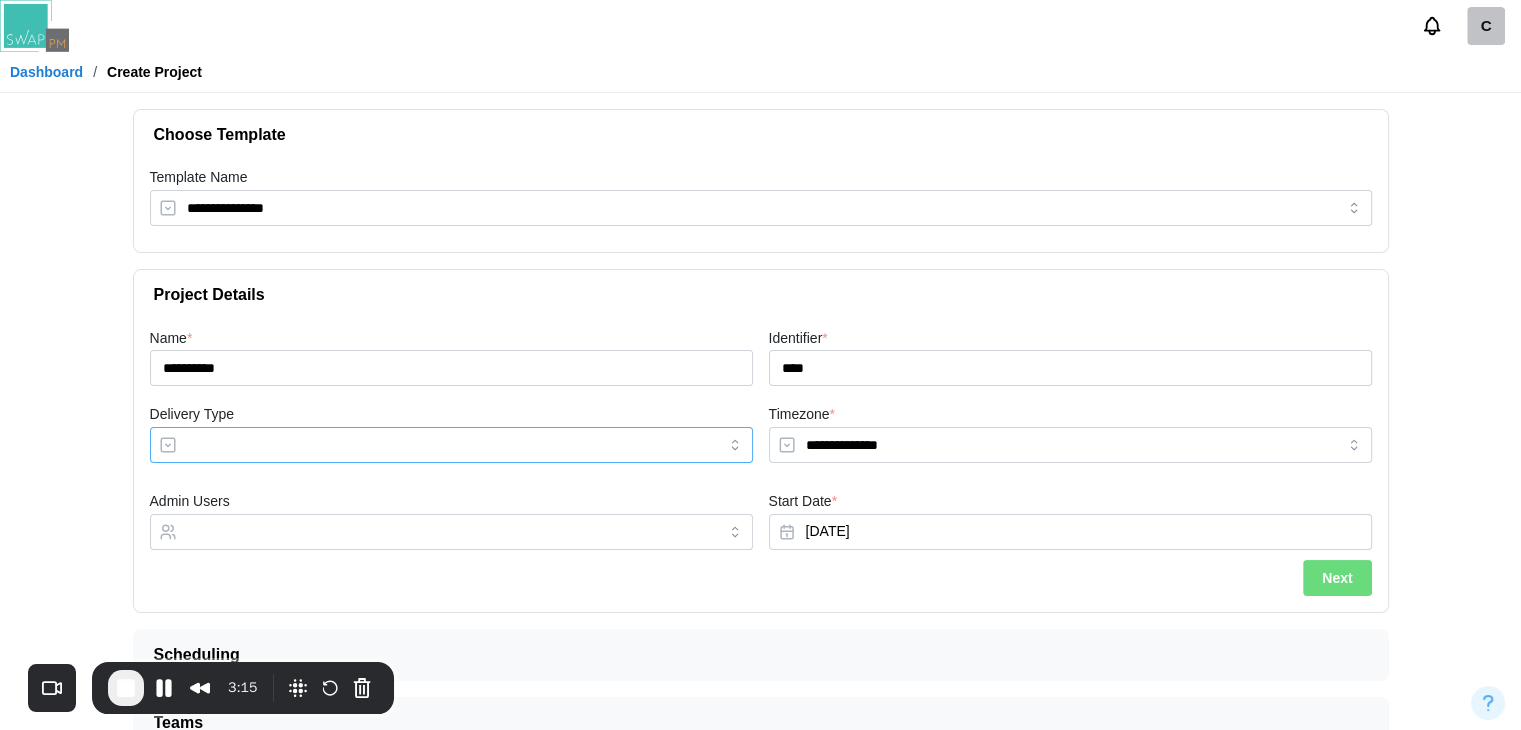 click on "Delivery Type" at bounding box center (451, 445) 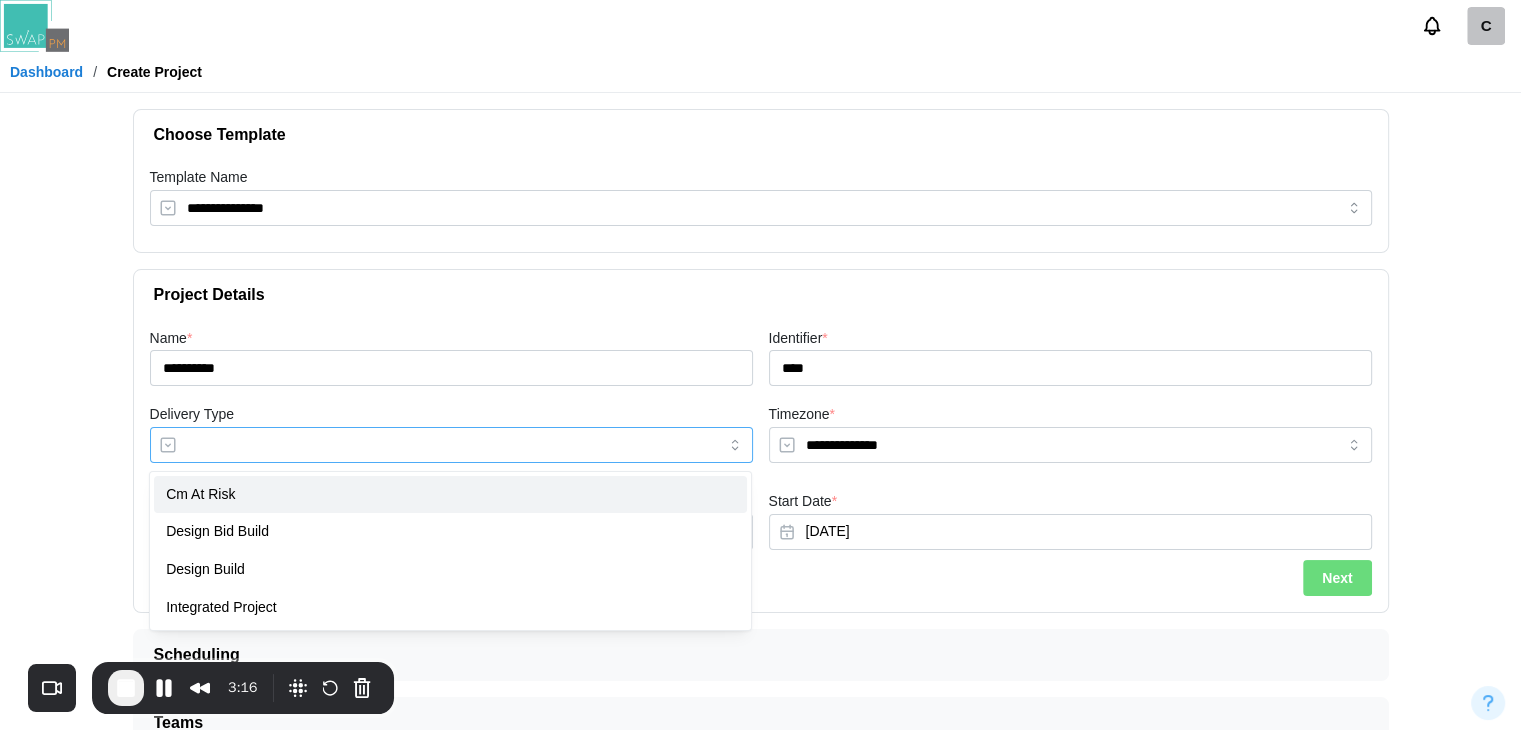 type on "**********" 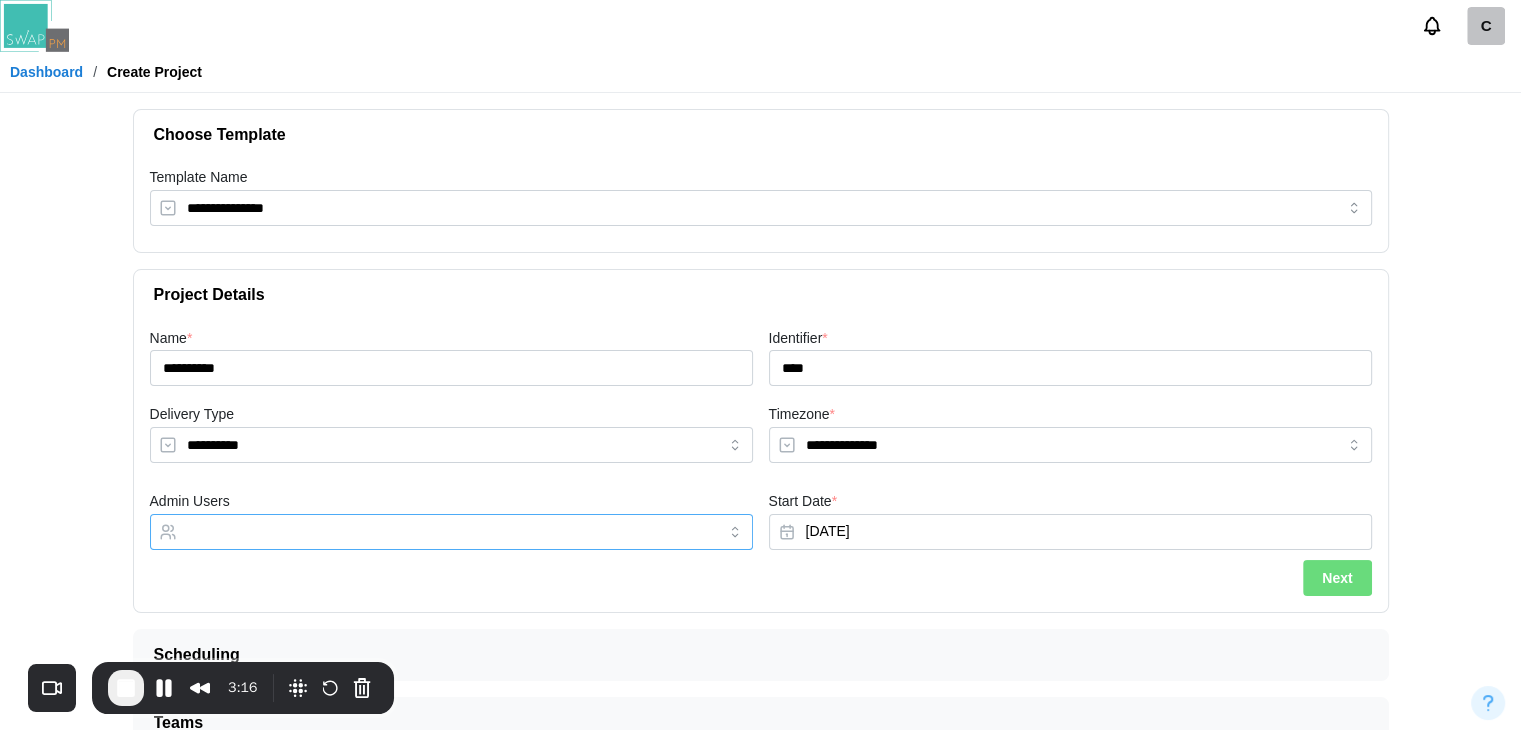 click on "Admin Users" at bounding box center [433, 532] 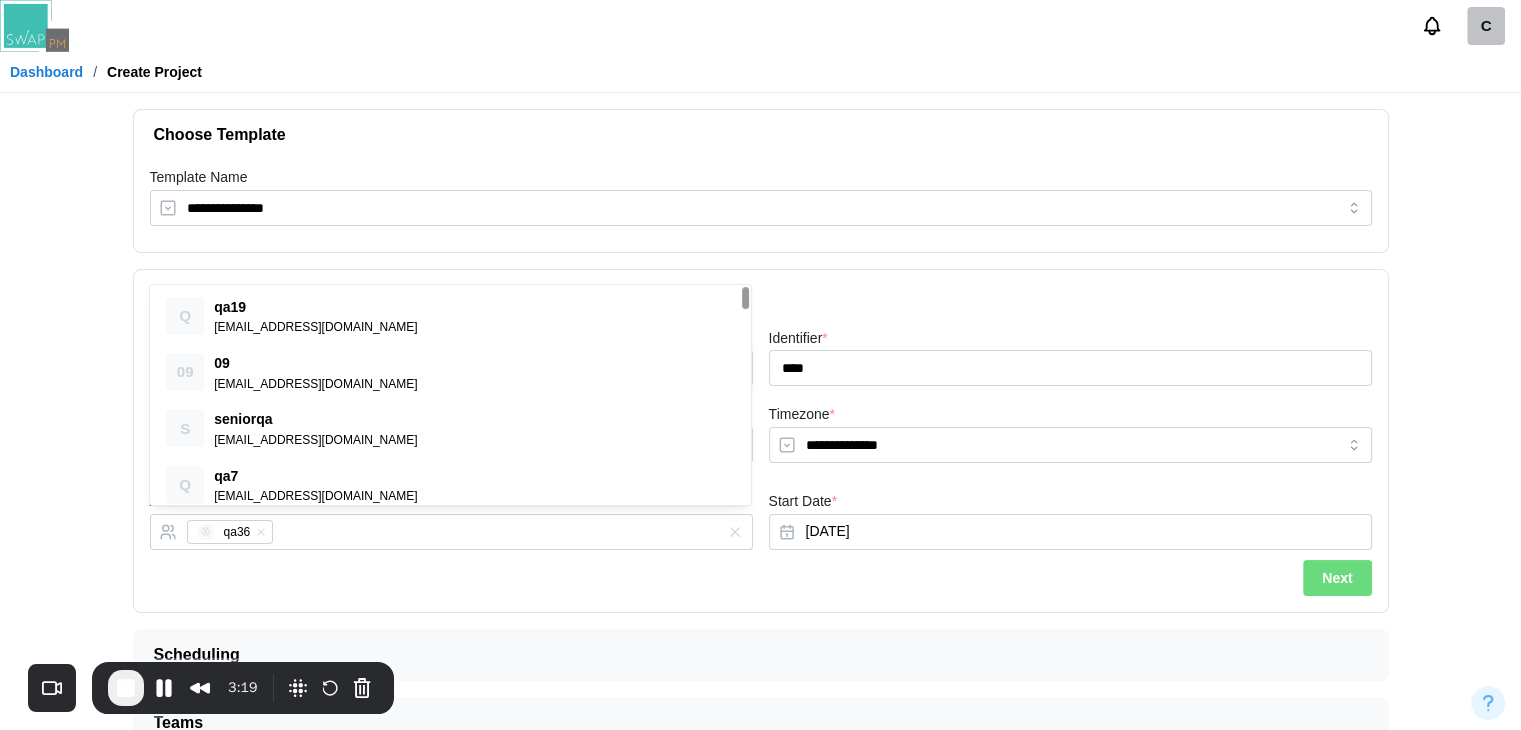 click on "Next" at bounding box center [1337, 578] 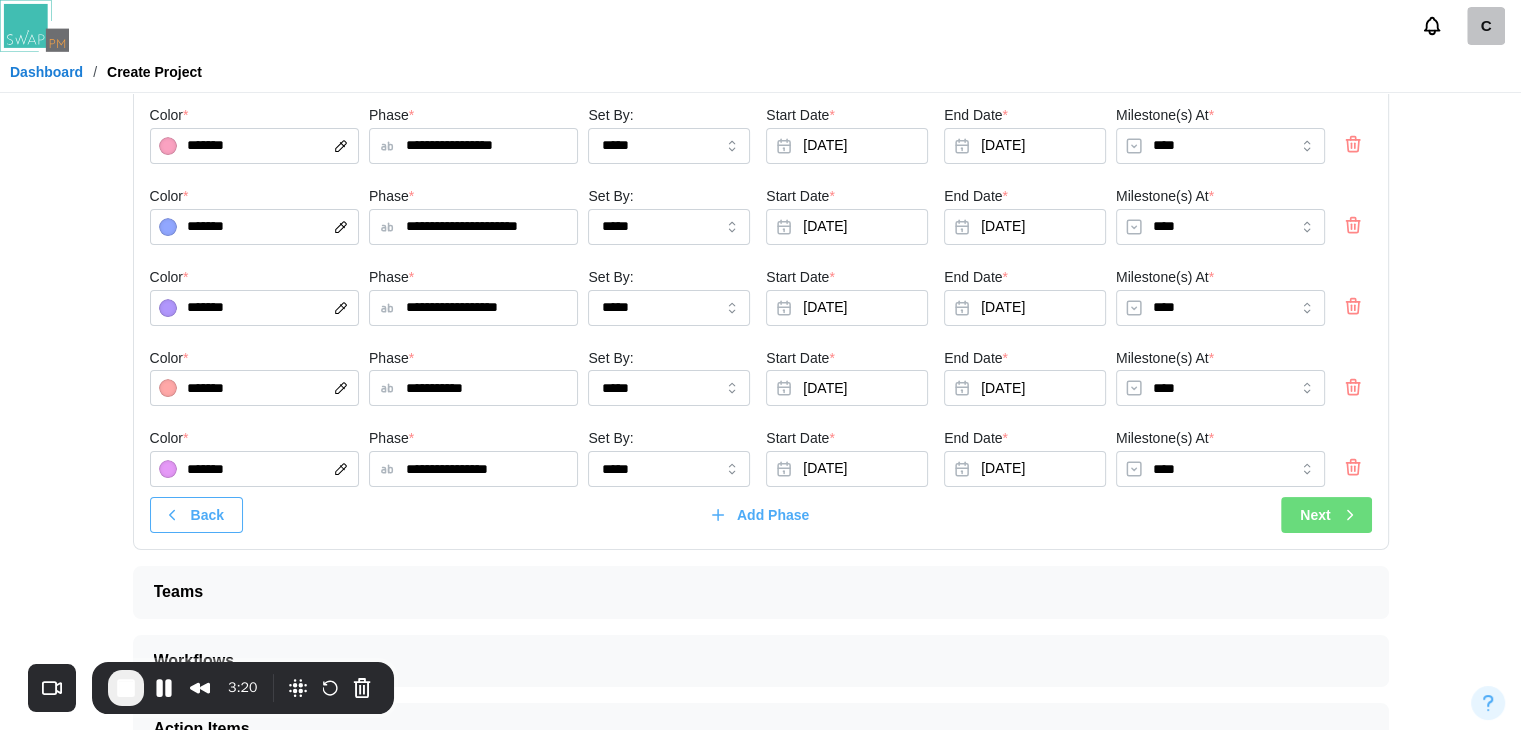scroll, scrollTop: 200, scrollLeft: 0, axis: vertical 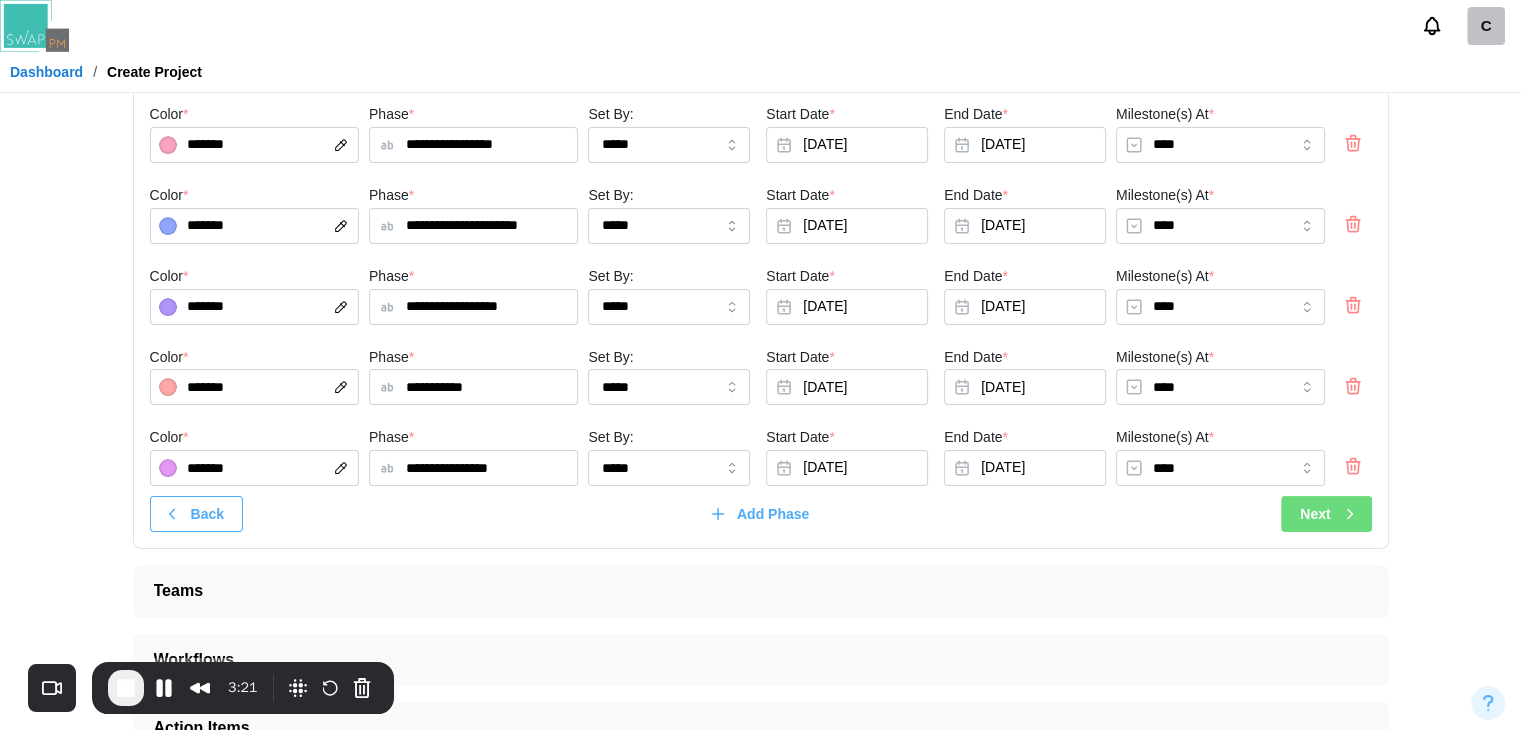 click on "Next" at bounding box center [1329, 514] 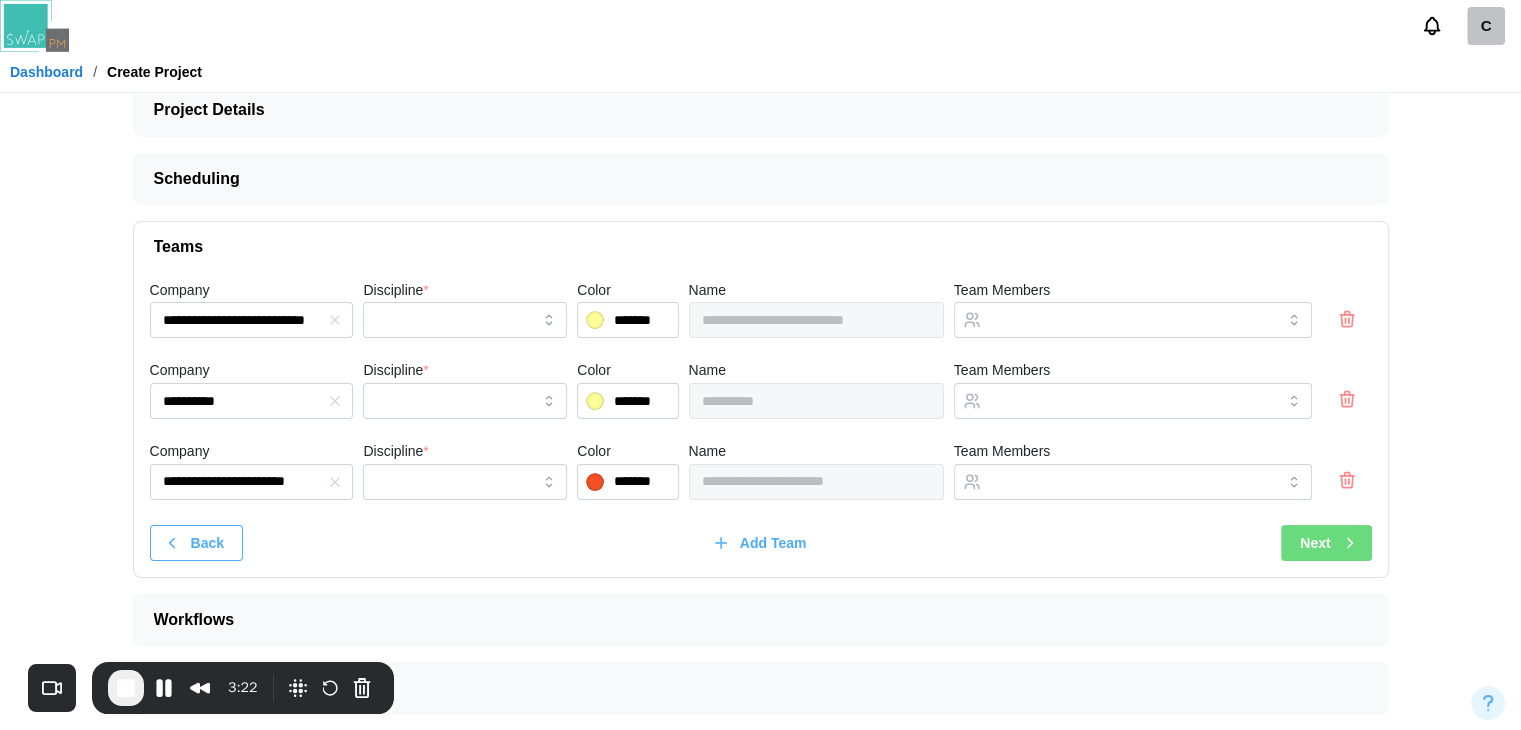 scroll, scrollTop: 92, scrollLeft: 0, axis: vertical 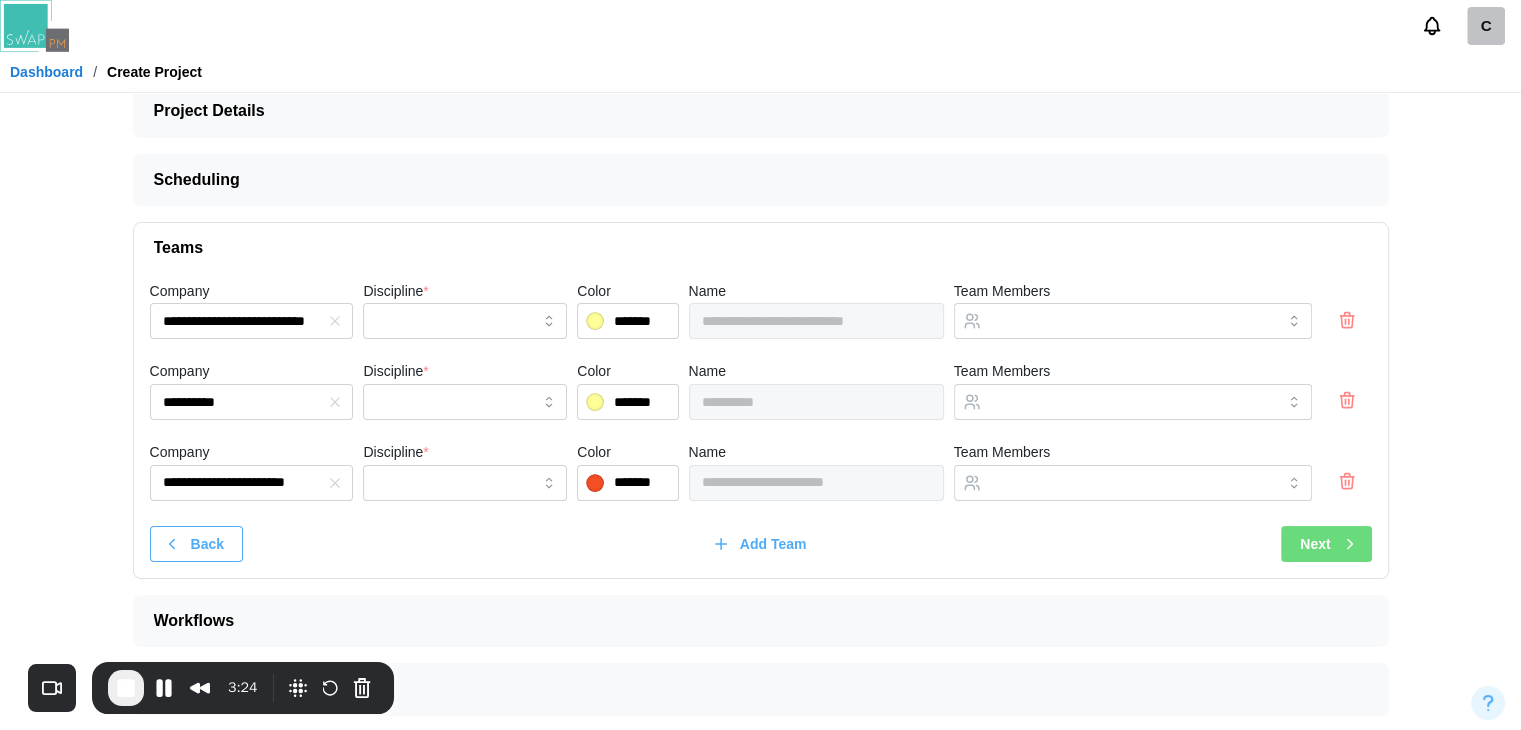 click on "Next" at bounding box center [1326, 544] 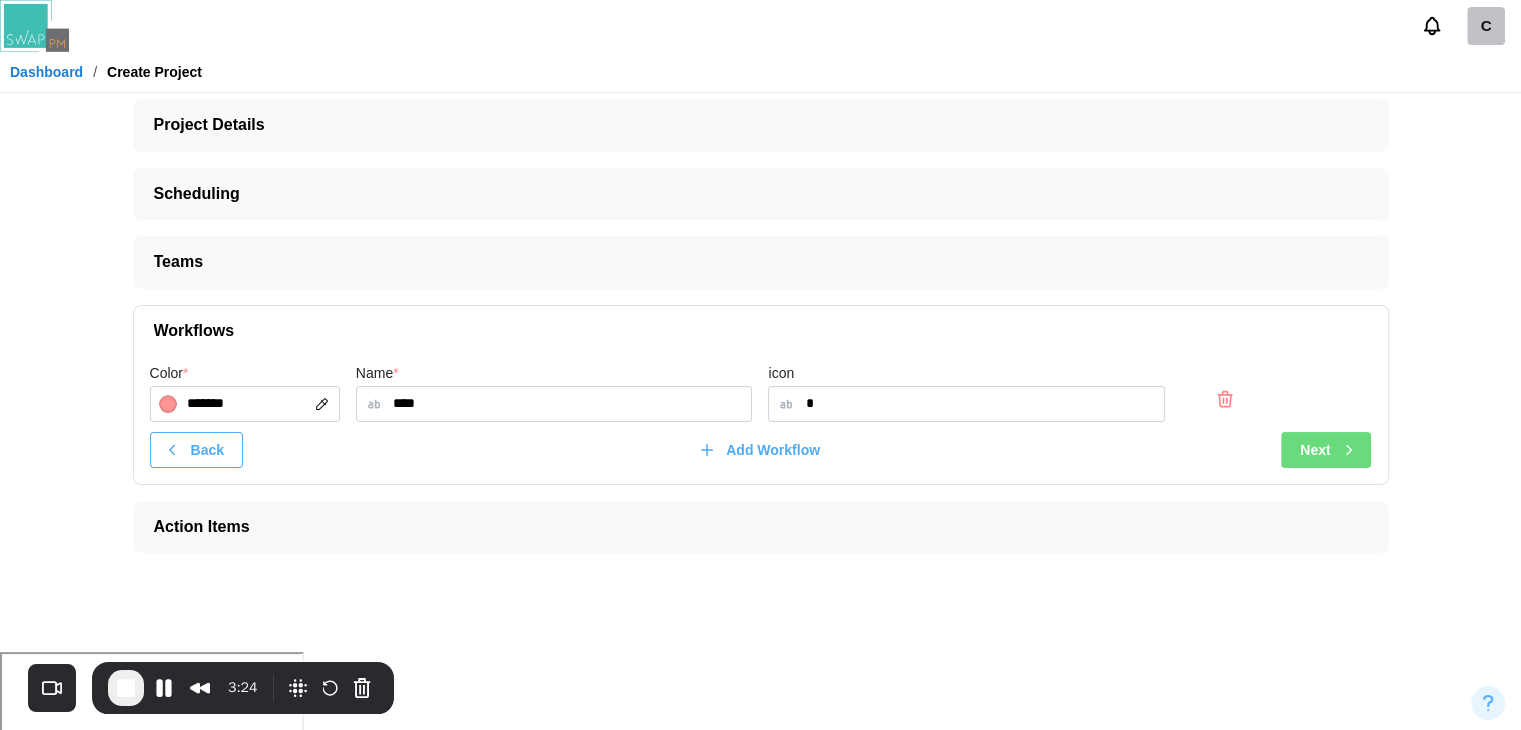 scroll, scrollTop: 0, scrollLeft: 0, axis: both 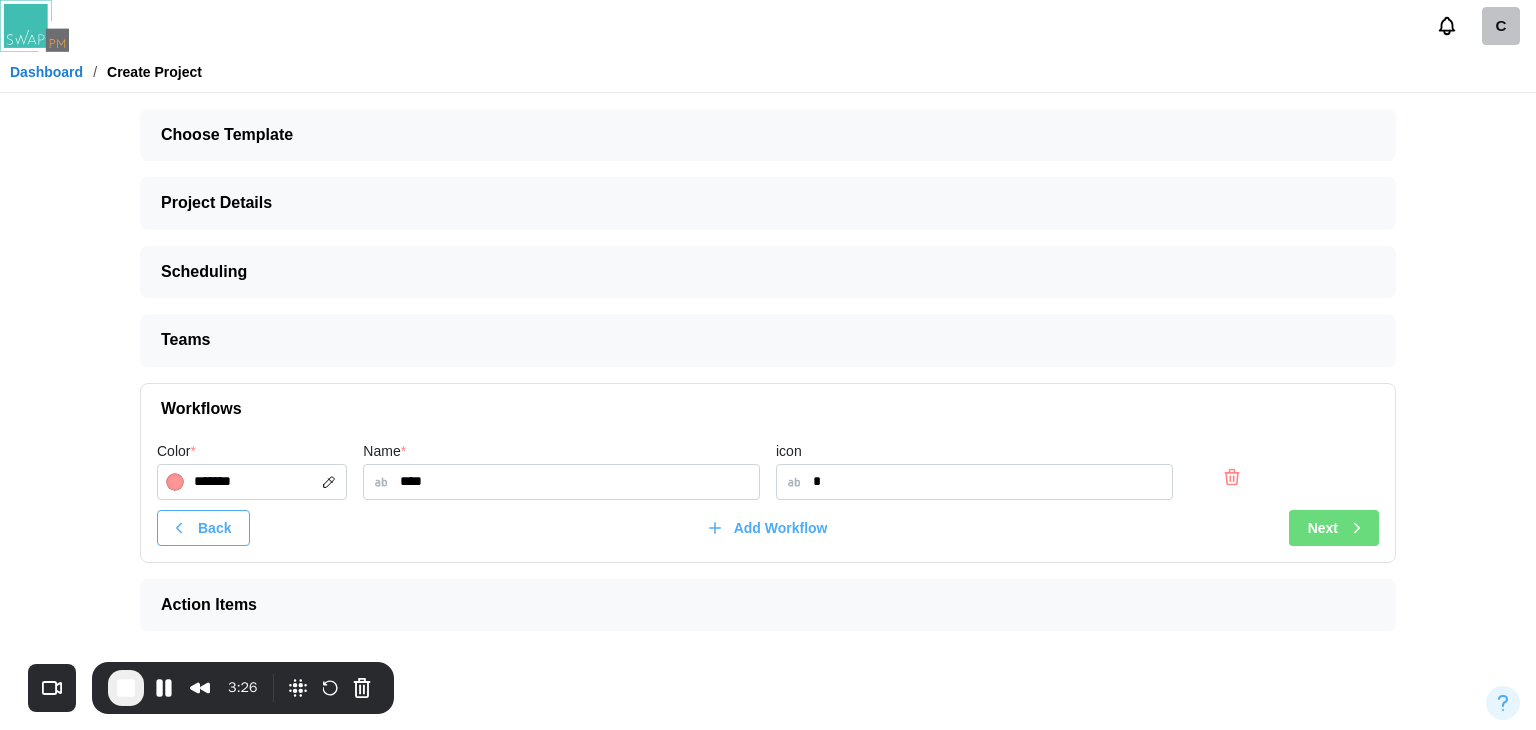 click on "Next" at bounding box center (1323, 528) 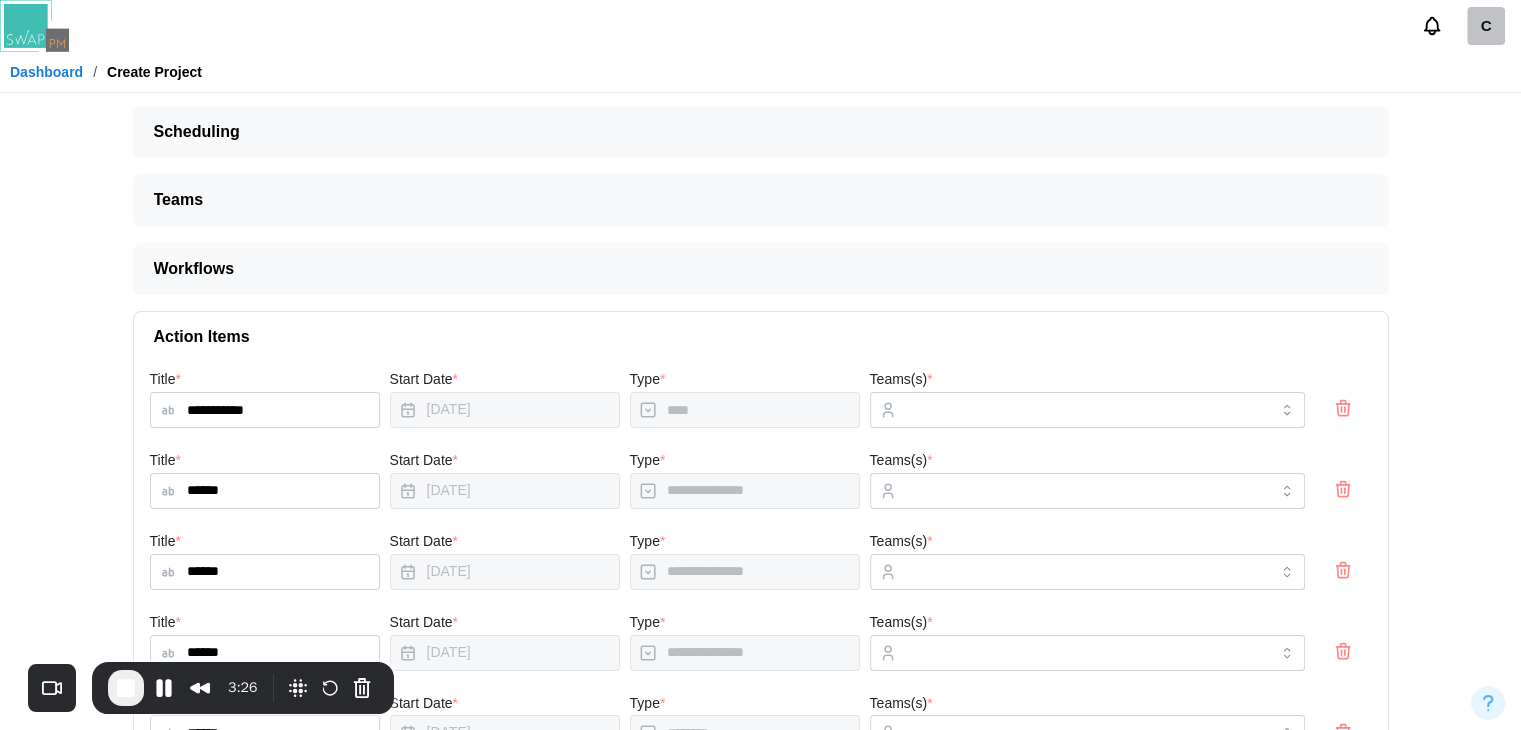scroll, scrollTop: 400, scrollLeft: 0, axis: vertical 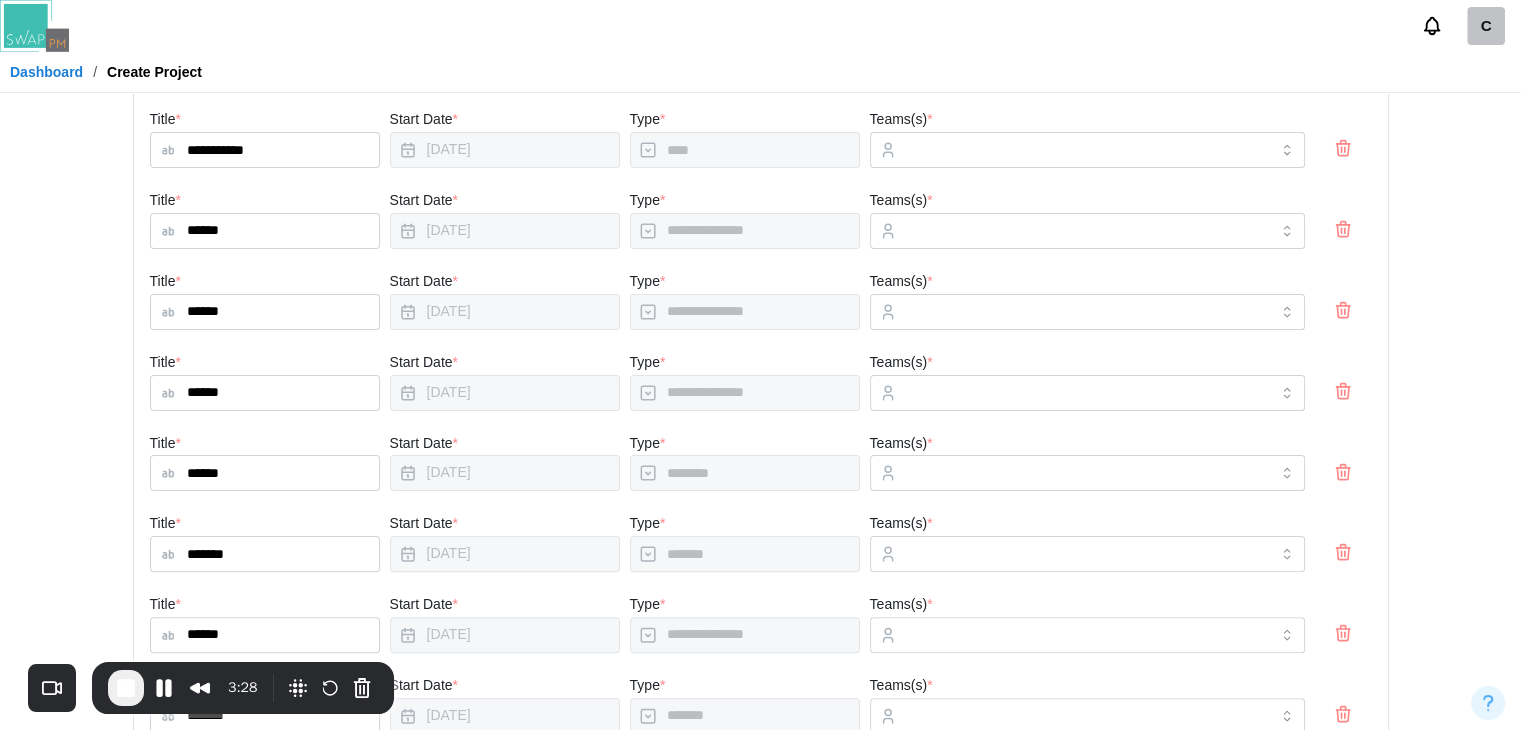 click at bounding box center [126, 688] 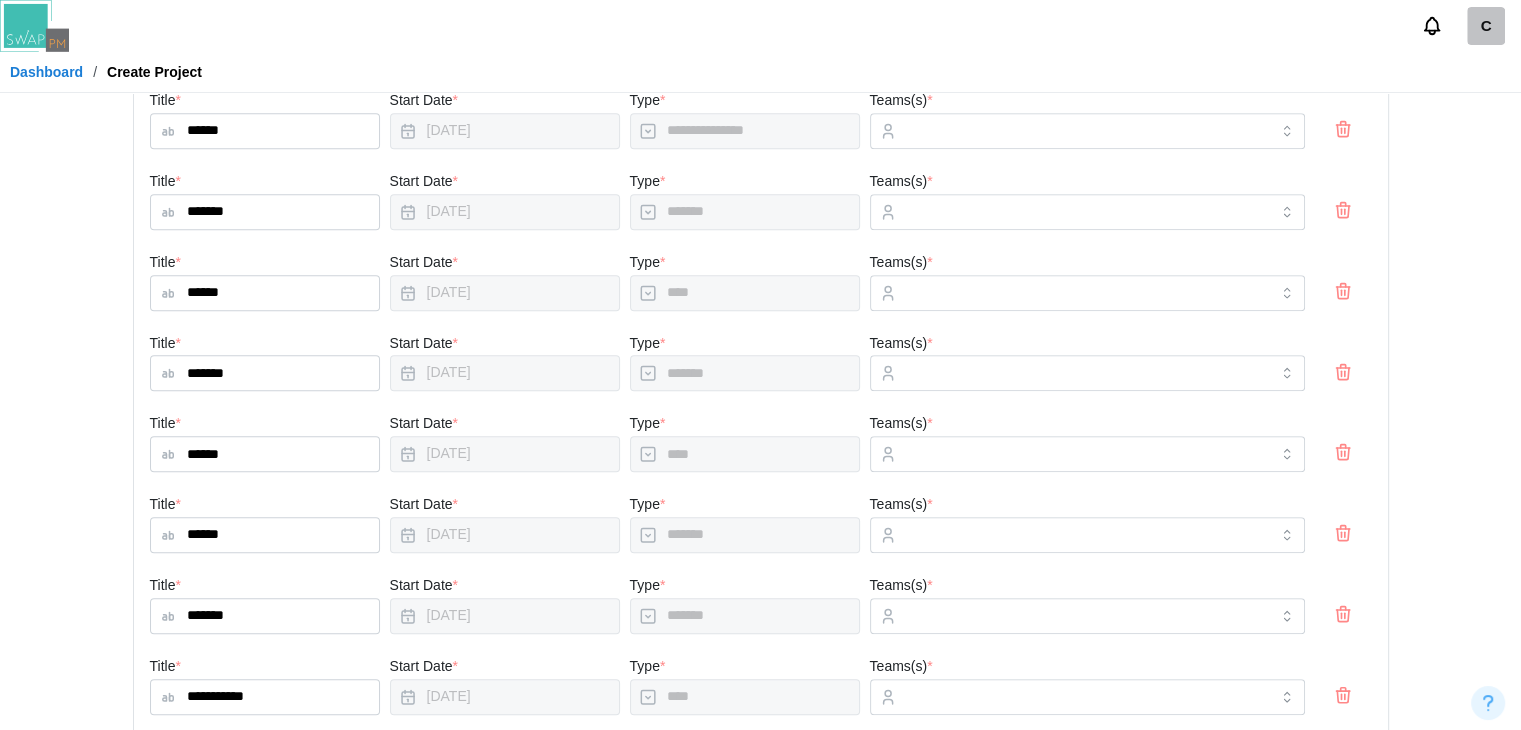 scroll, scrollTop: 900, scrollLeft: 0, axis: vertical 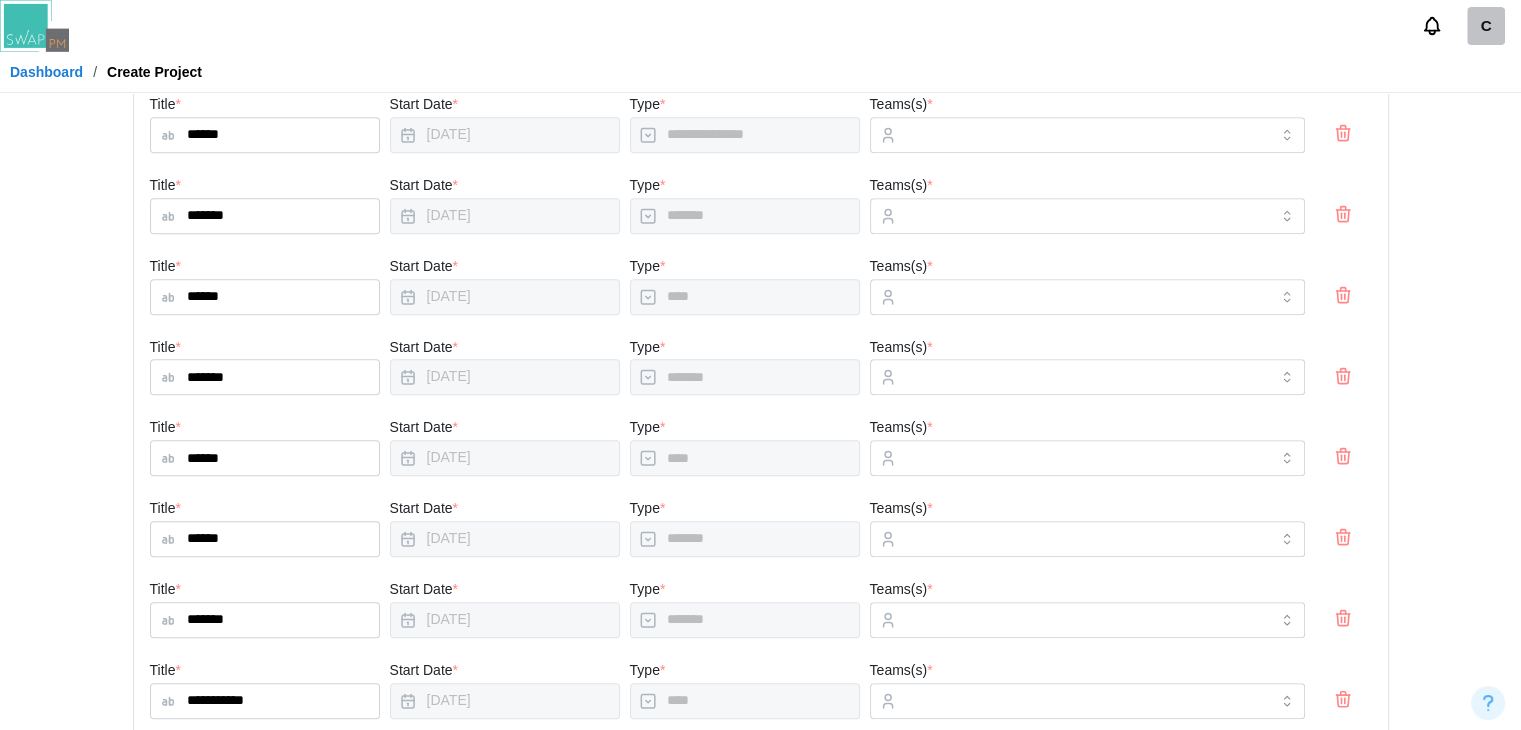 click on "Dashboard / Create Project" at bounding box center [760, 72] 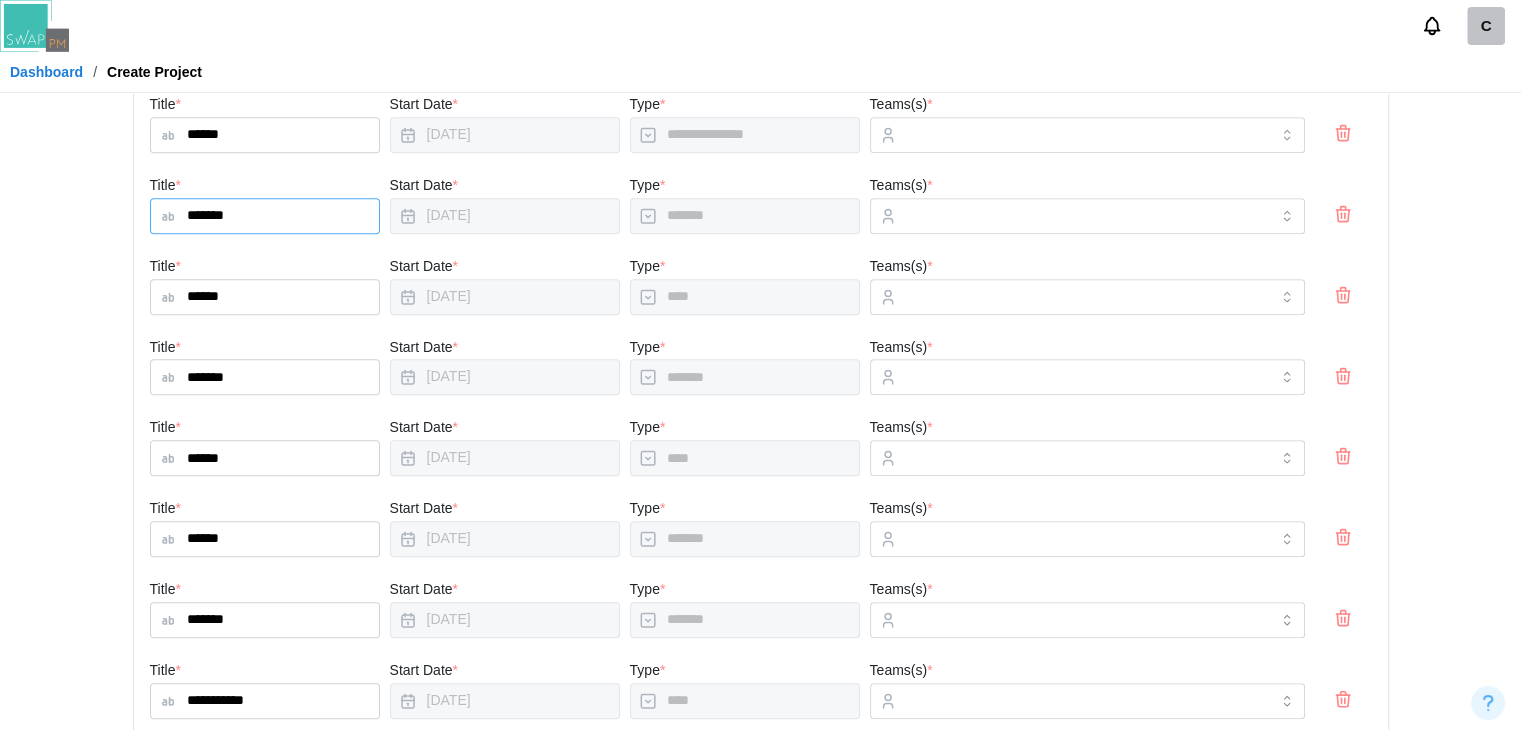 click on "*******" at bounding box center [265, 216] 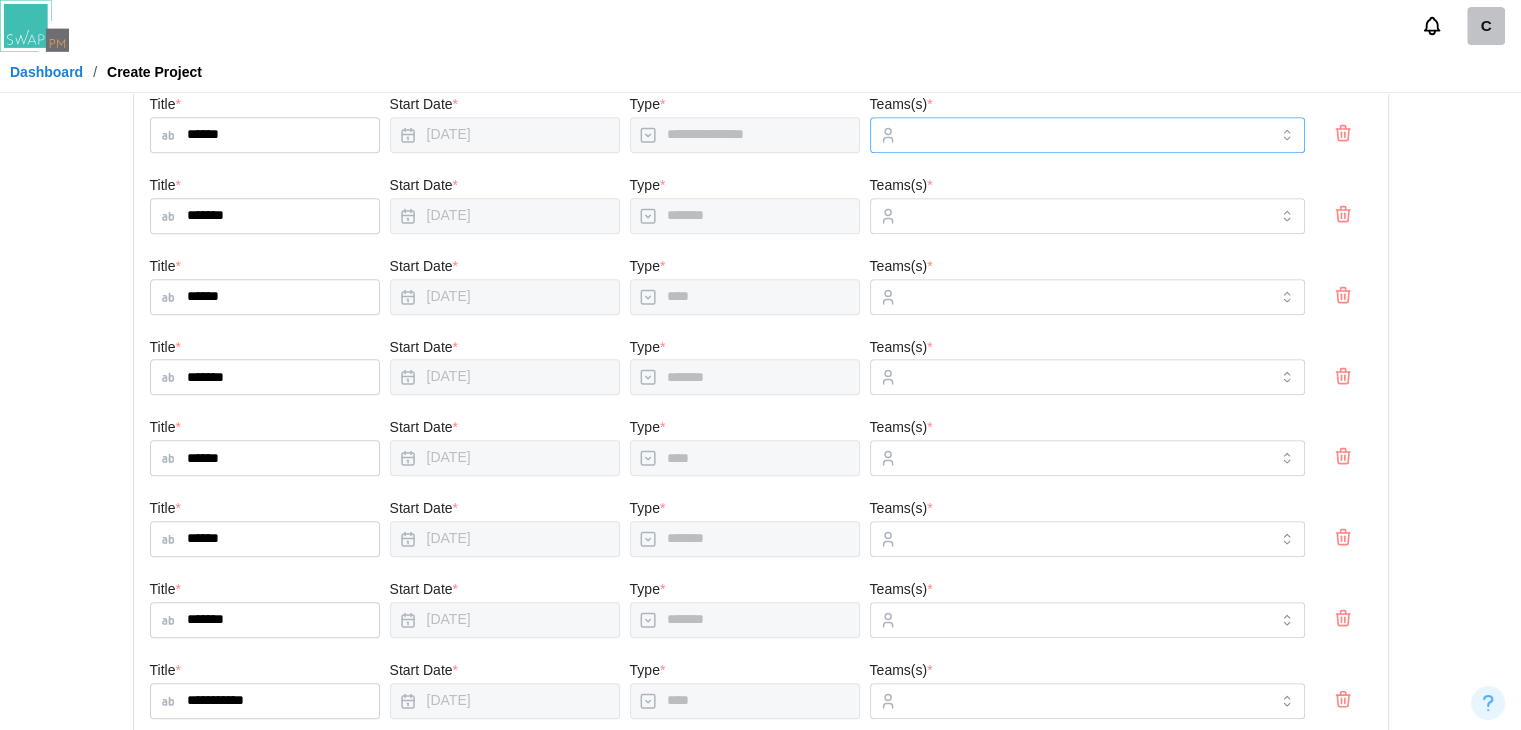click at bounding box center [1085, 135] 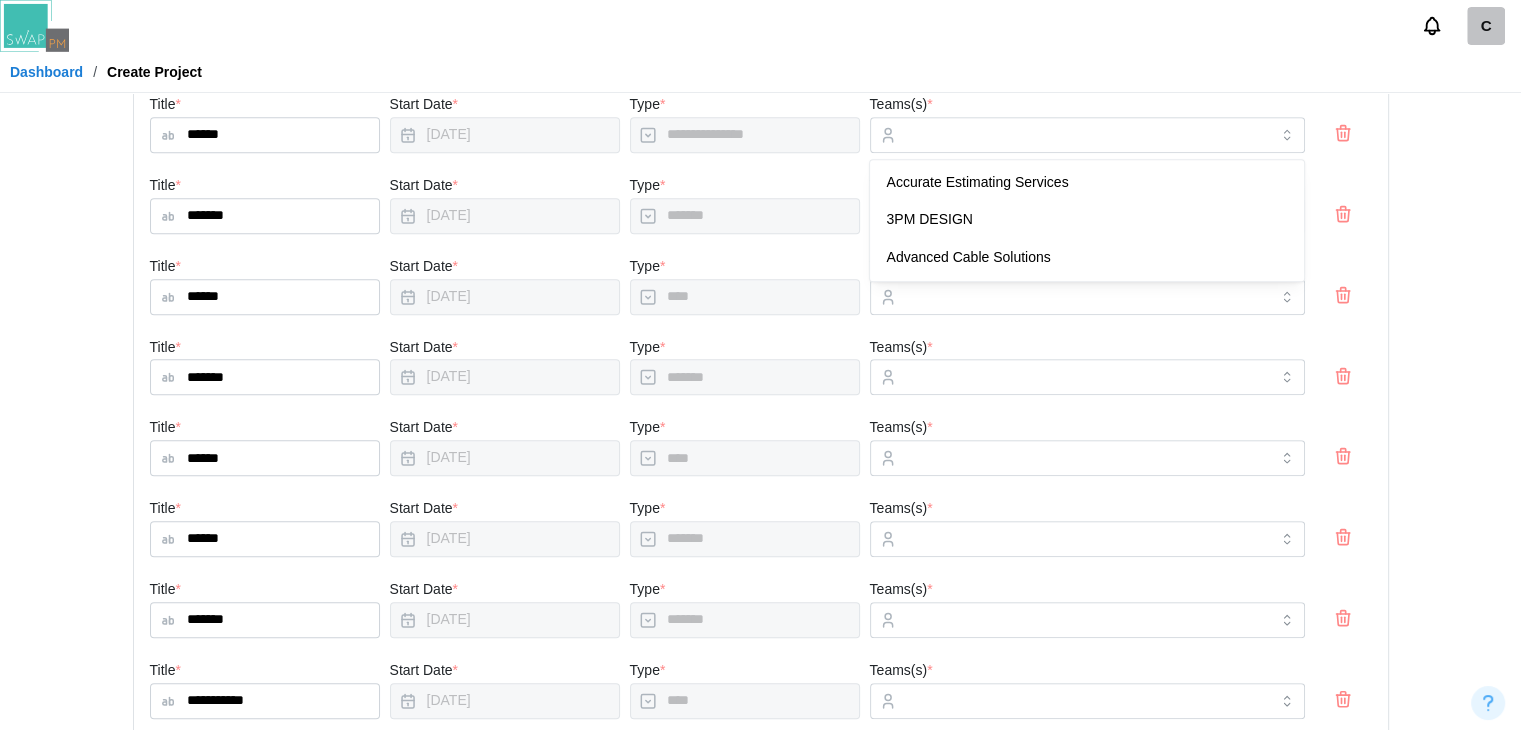 click on "C" at bounding box center (760, 26) 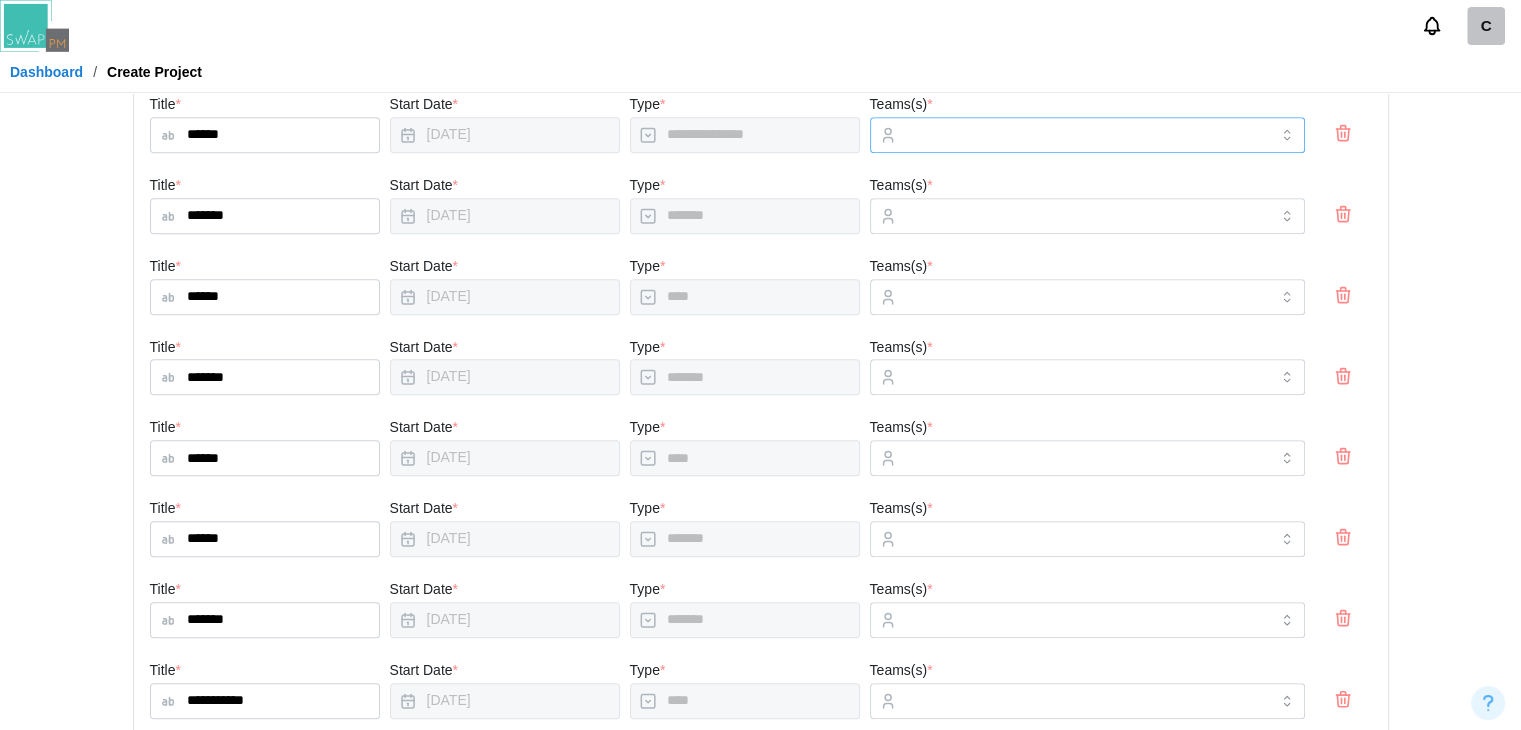click on "Teams(s)  *" at bounding box center (1087, 135) 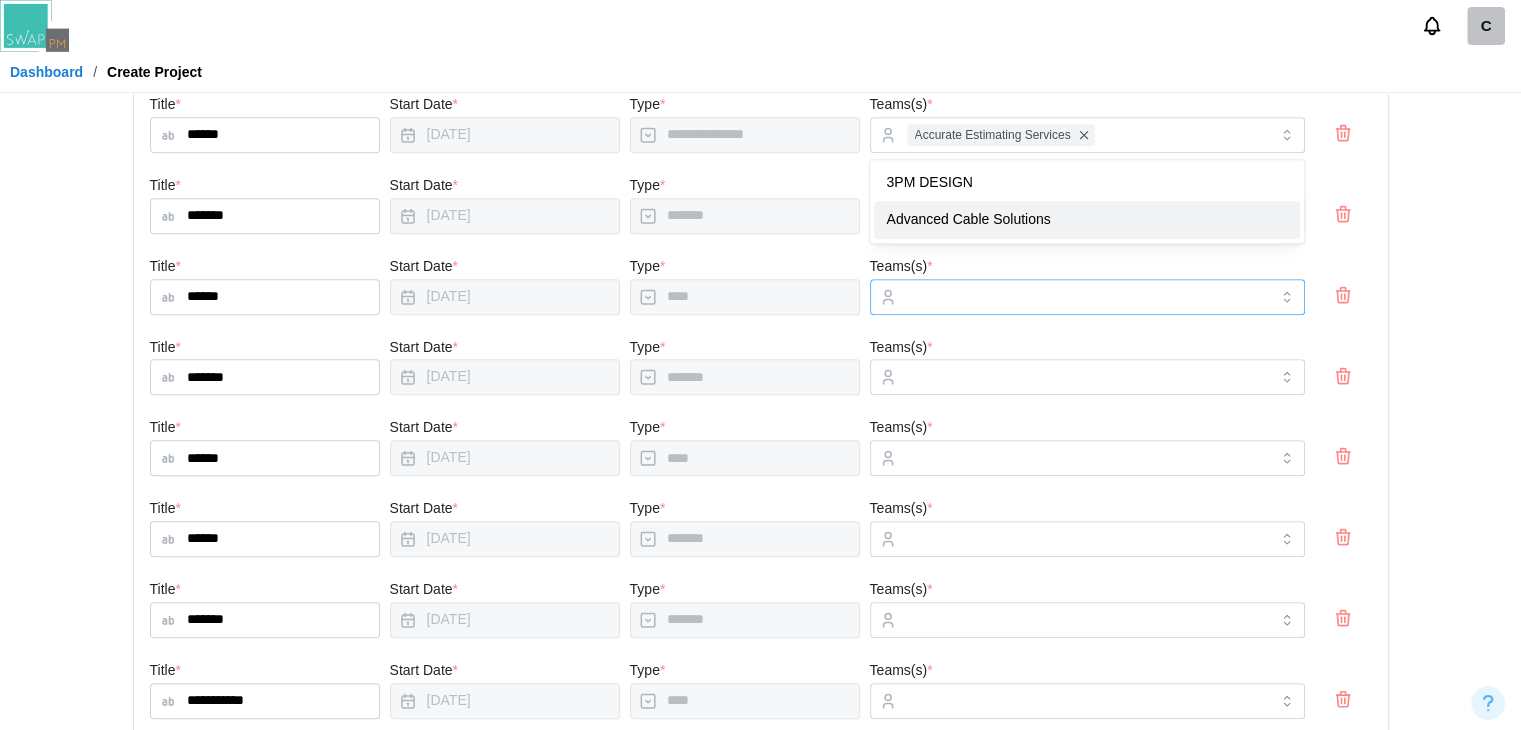 click on "Teams(s)  *" at bounding box center [1087, 296] 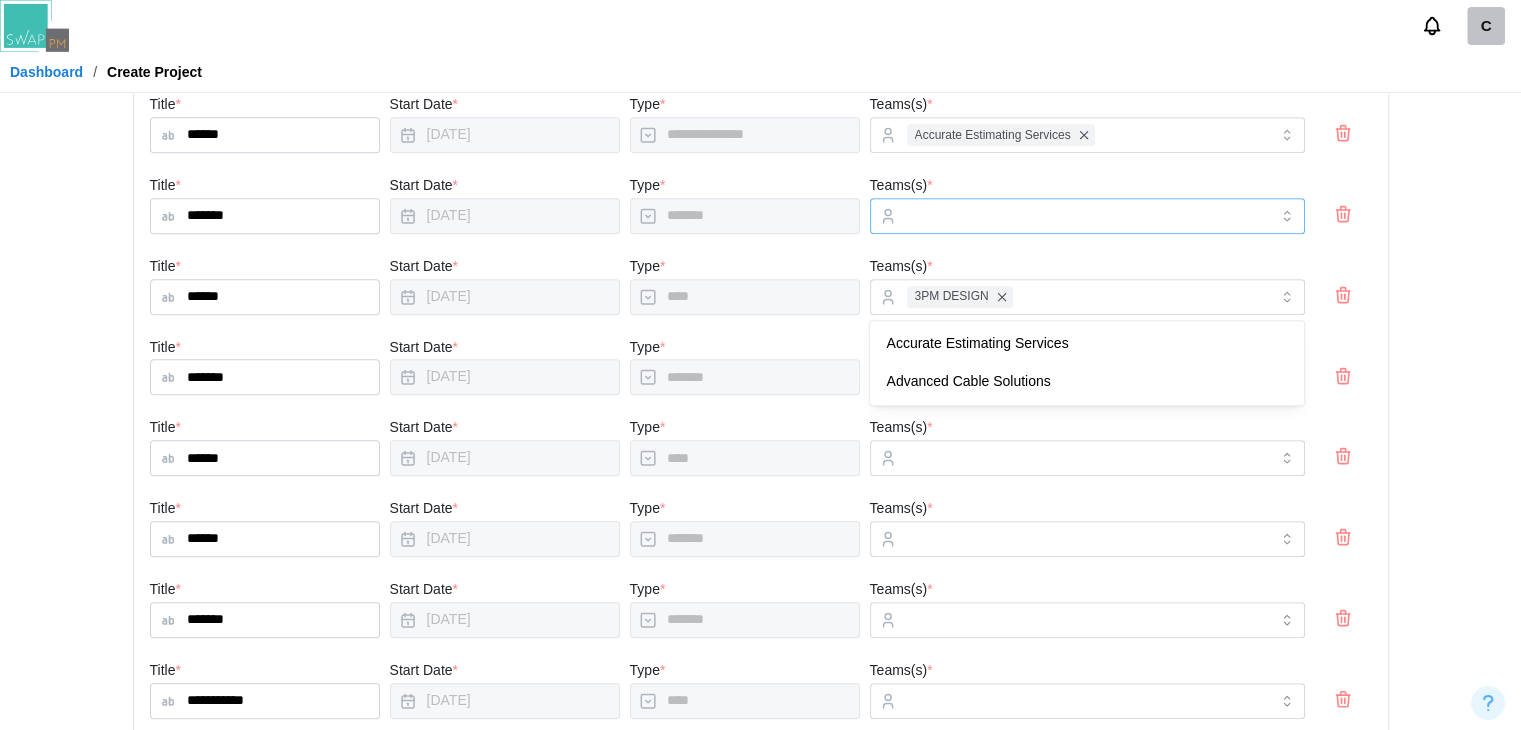 click on "Teams(s)  *" at bounding box center [1087, 216] 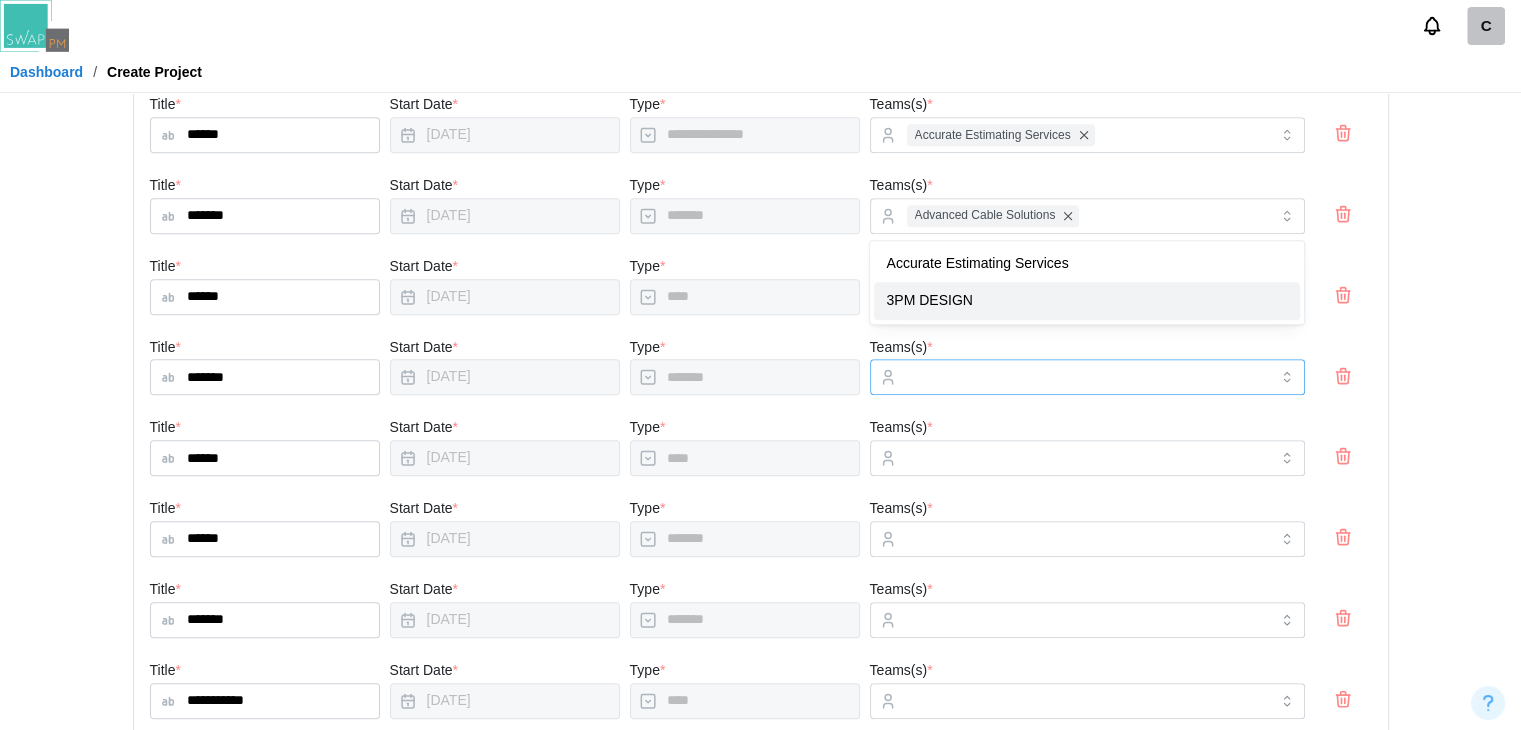 click on "Teams(s)  *" at bounding box center [1087, 377] 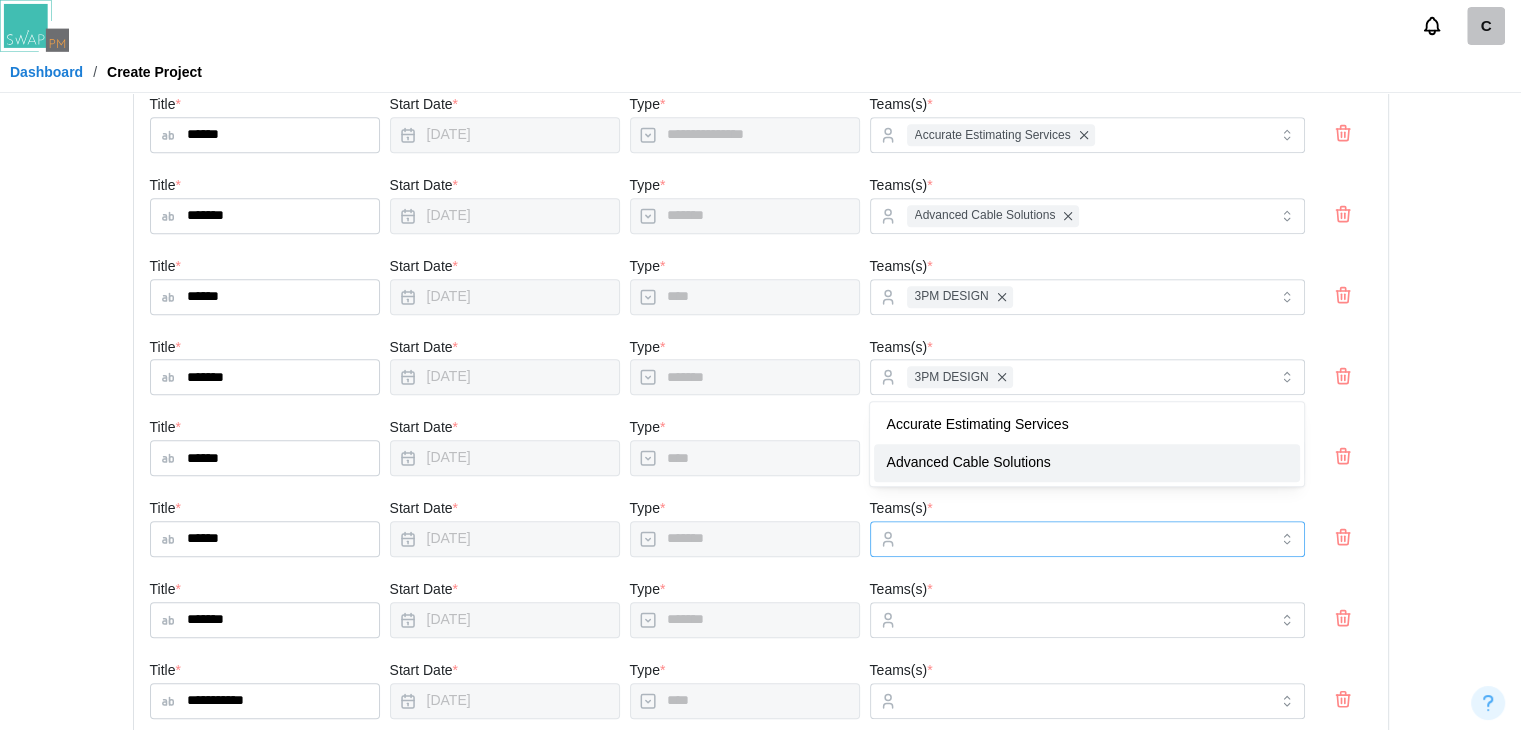 click at bounding box center [1085, 539] 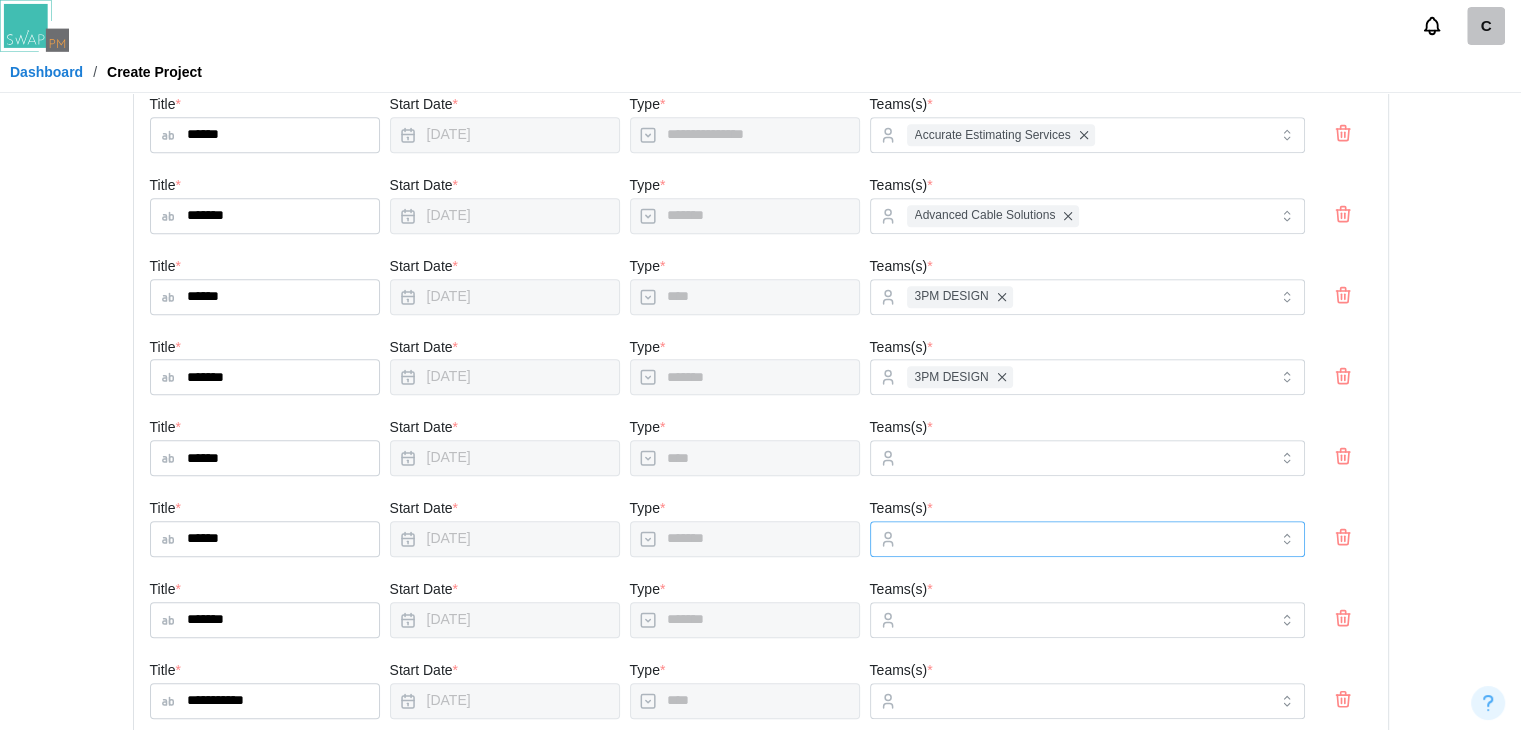 drag, startPoint x: 999, startPoint y: 369, endPoint x: 1014, endPoint y: 304, distance: 66.70832 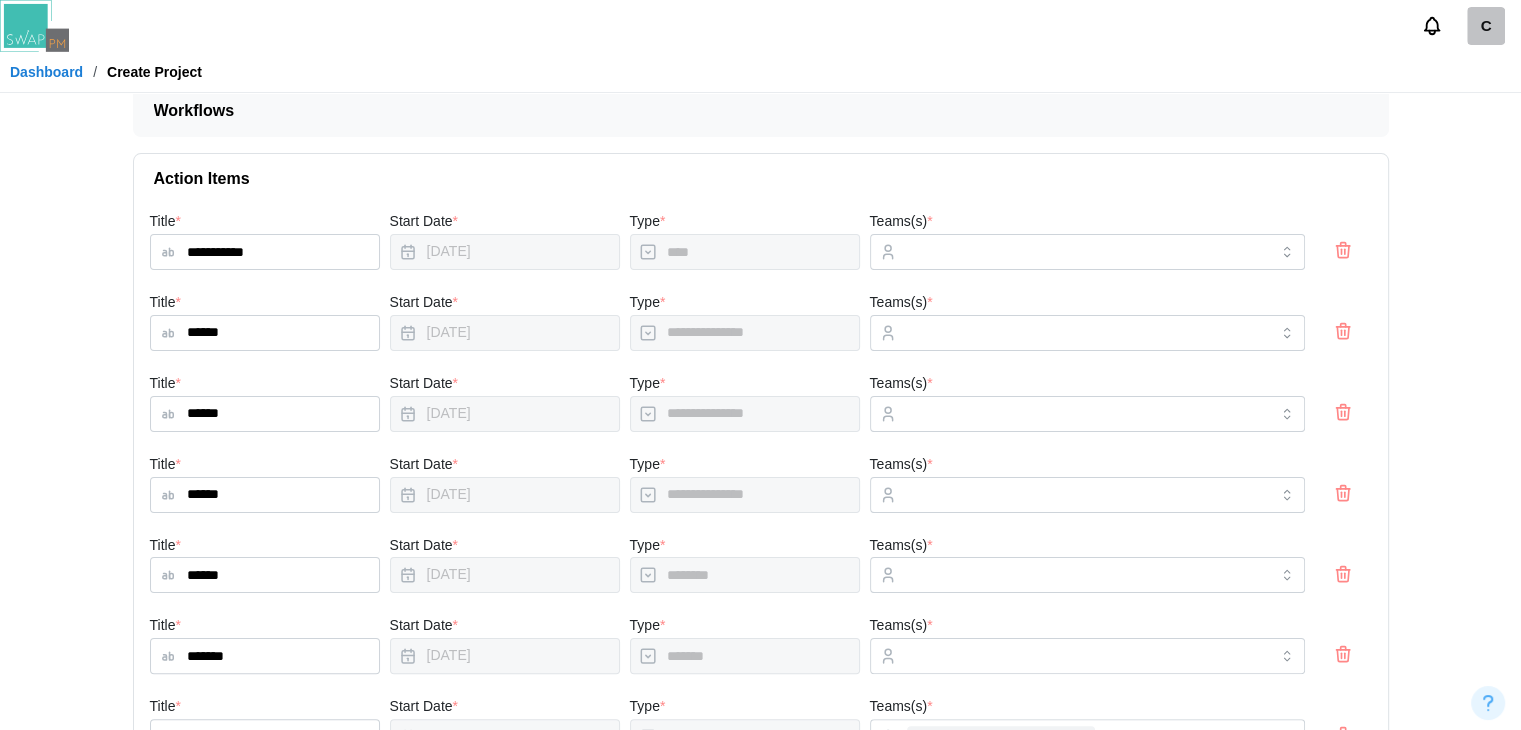 scroll, scrollTop: 0, scrollLeft: 0, axis: both 